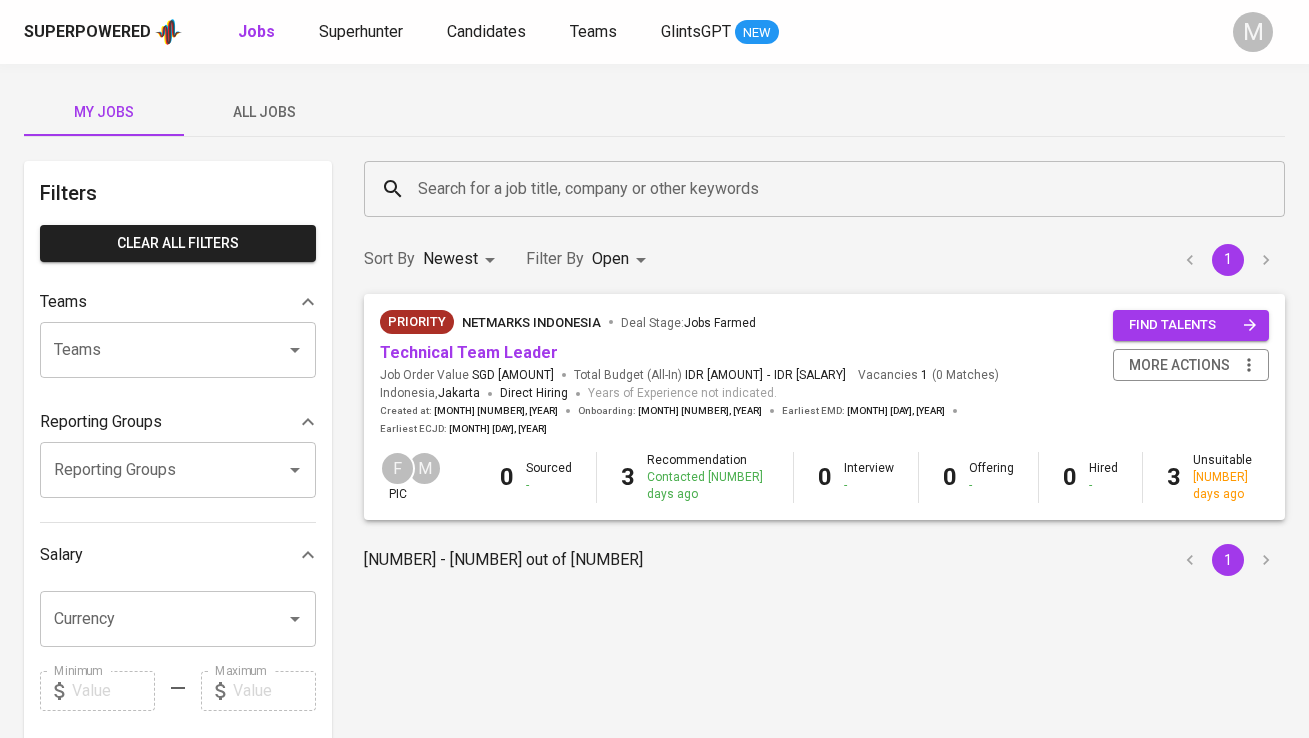 scroll, scrollTop: 0, scrollLeft: 0, axis: both 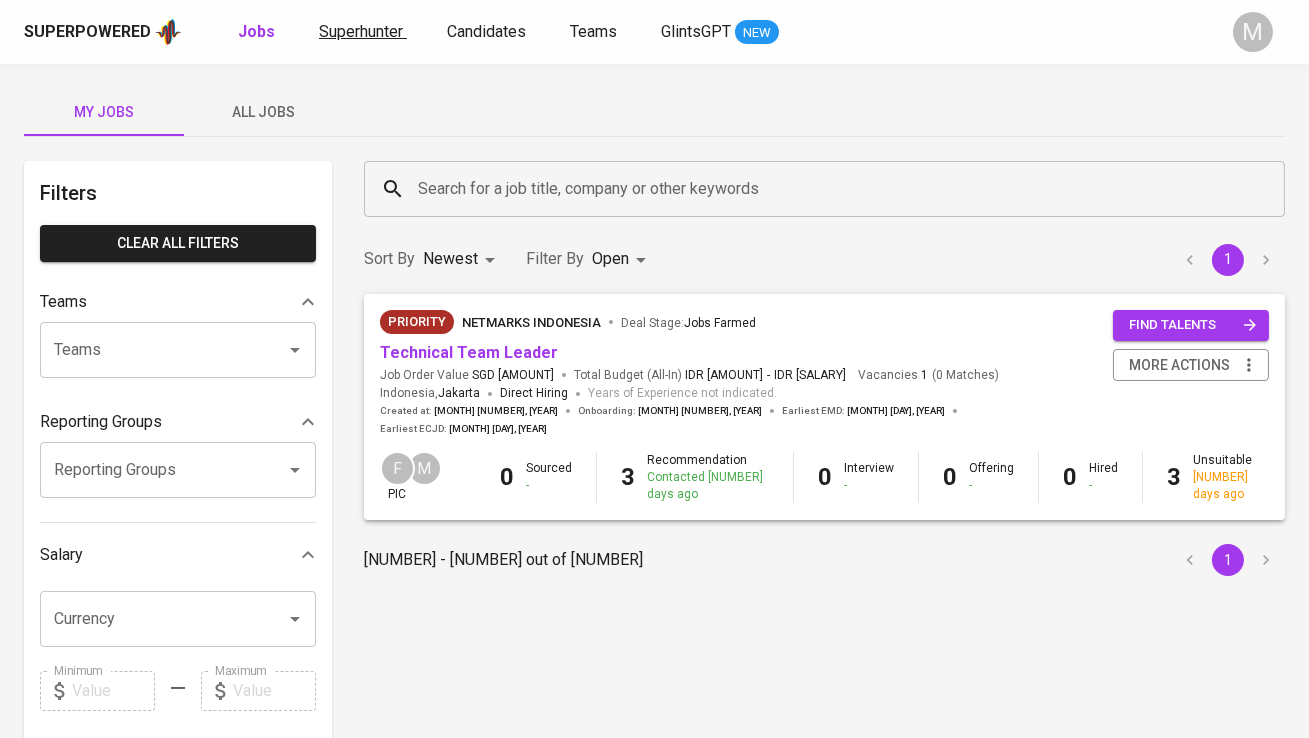 click on "Superhunter" at bounding box center [361, 31] 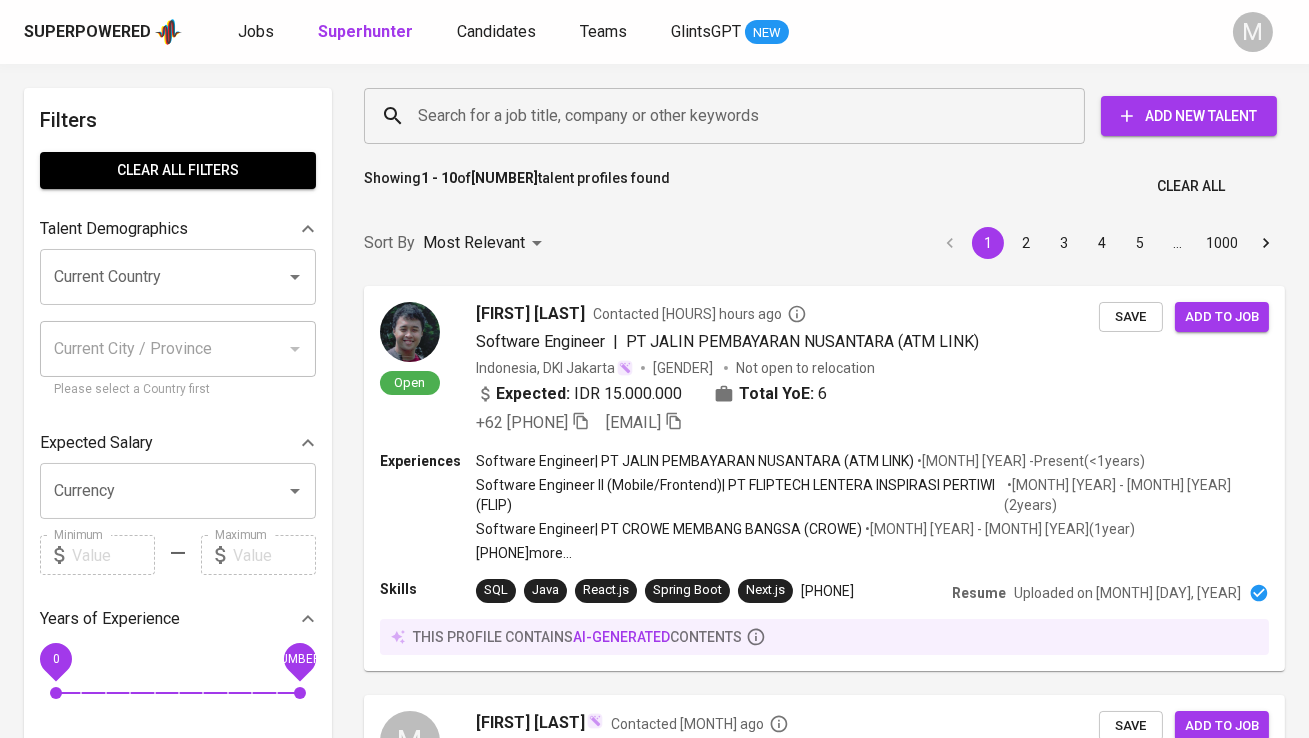 click on "Search for a job title, company or other keywords" at bounding box center [729, 116] 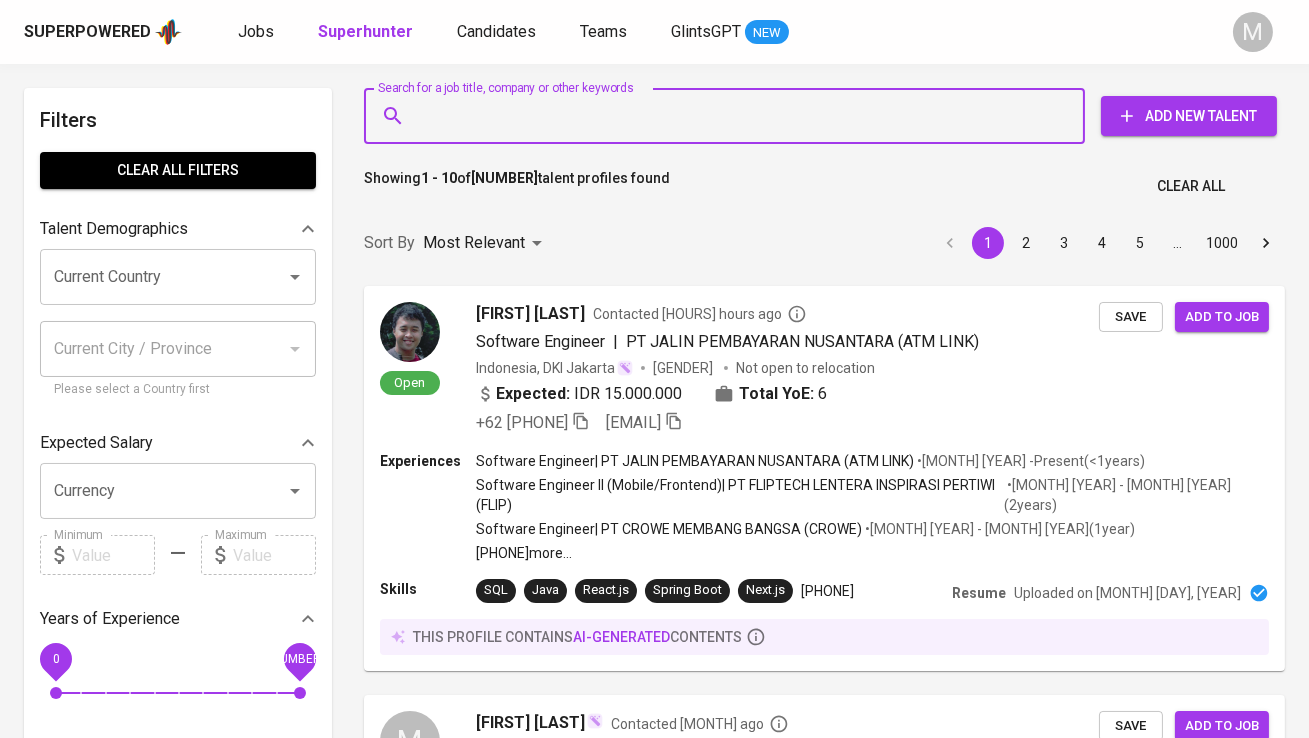 paste on "mail [EMAIL]" 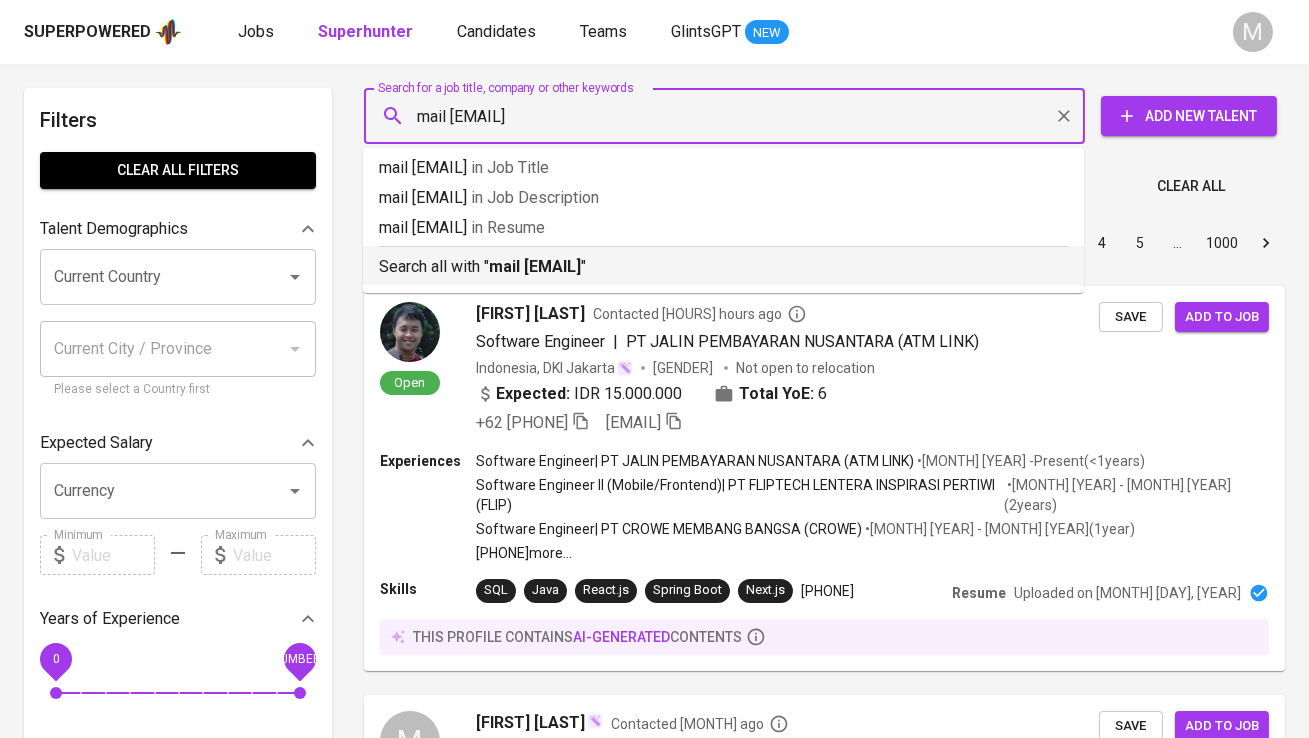 click on "Search all with " [EMAIL] "" at bounding box center (723, 265) 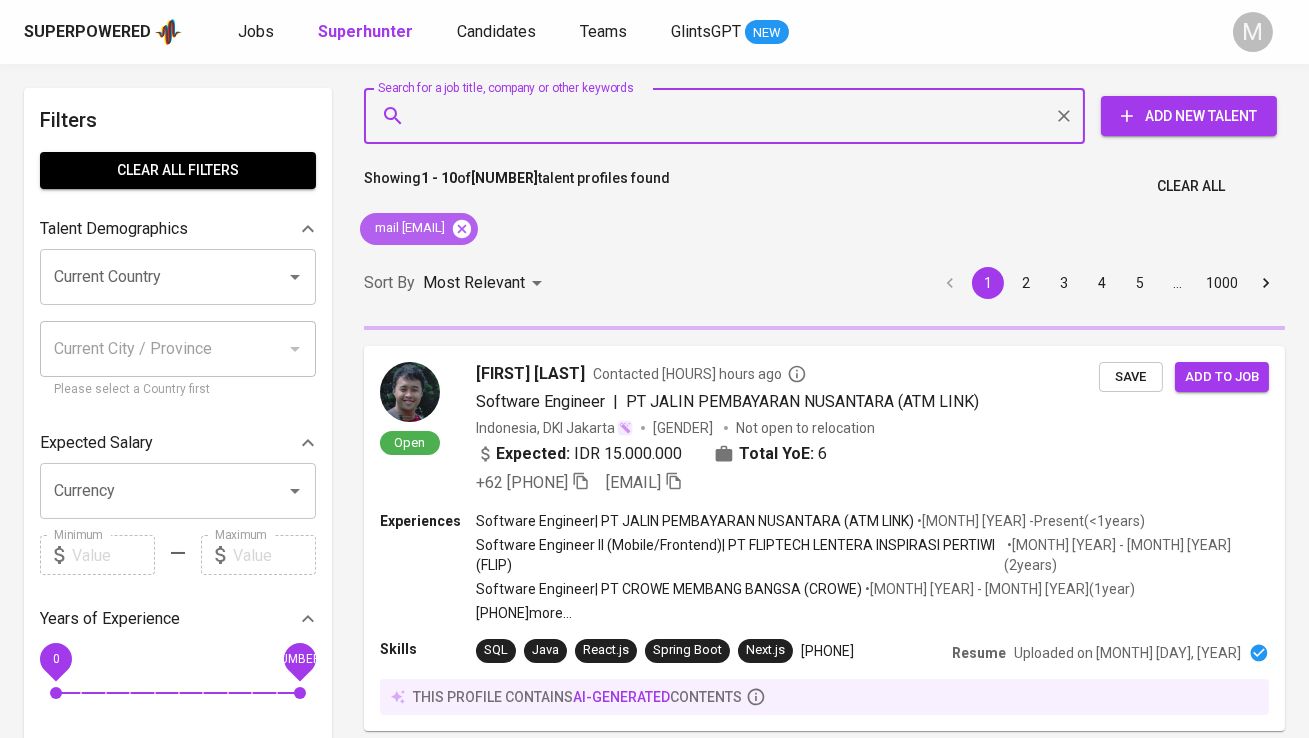 click at bounding box center (462, 229) 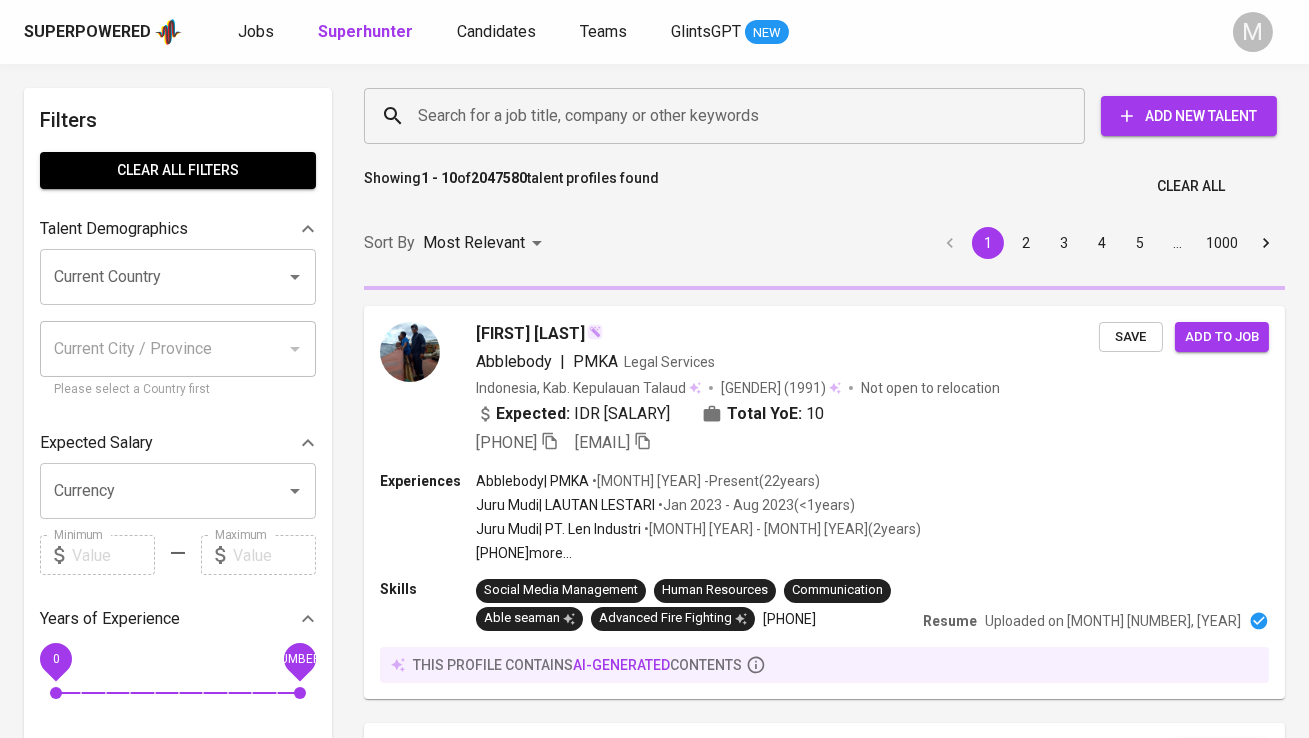 click on "Search for a job title, company or other keywords" at bounding box center [729, 116] 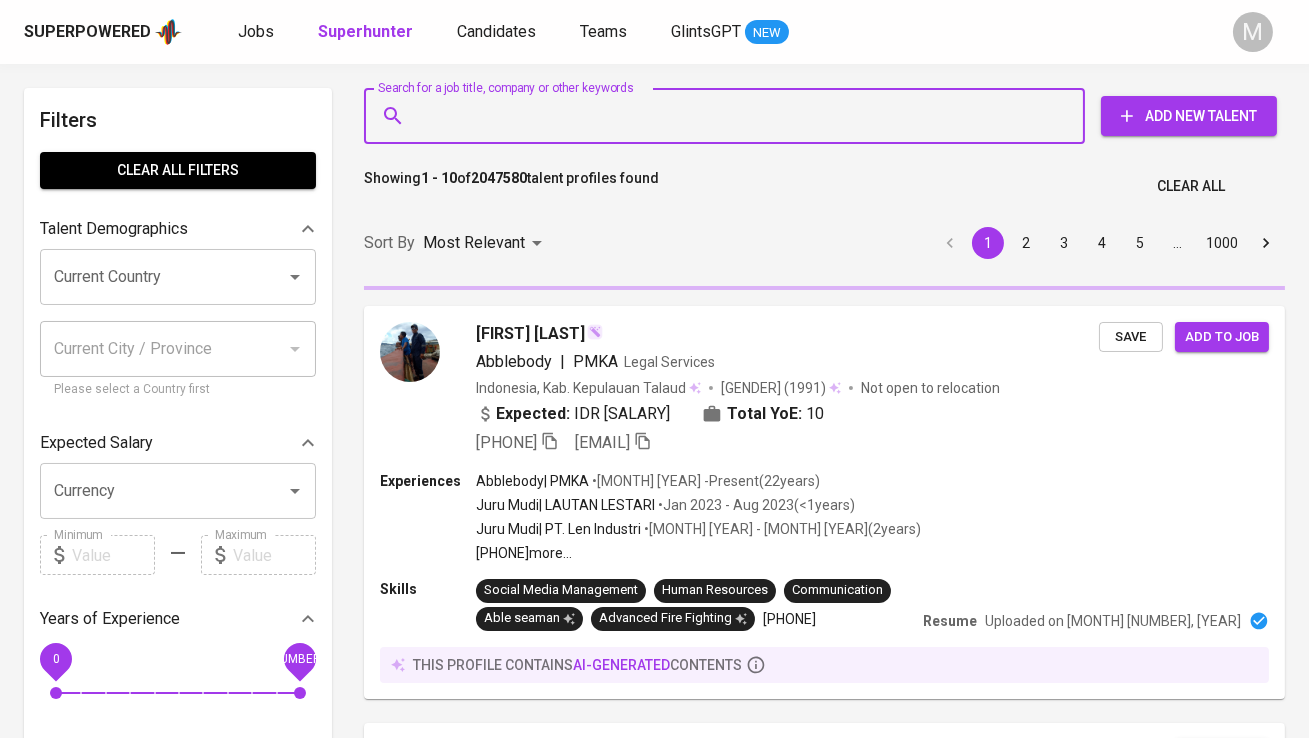 paste on "mail [EMAIL]" 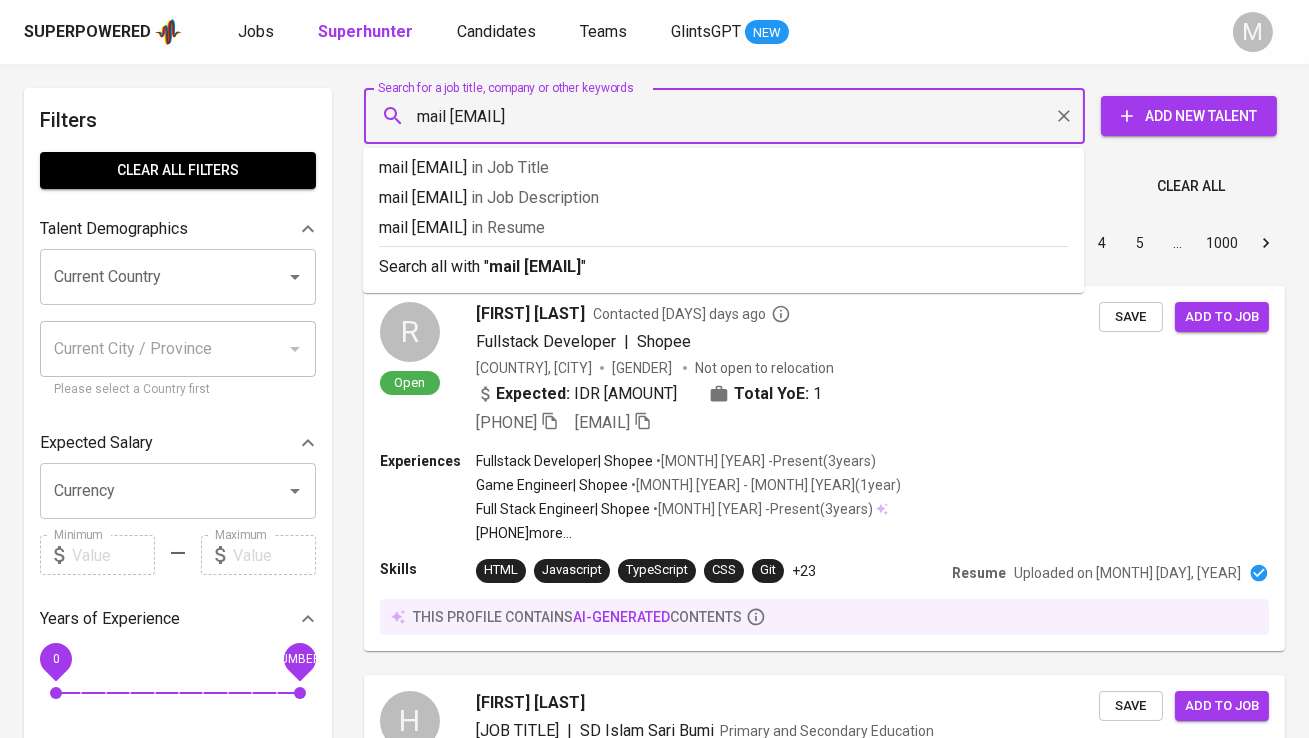 drag, startPoint x: 416, startPoint y: 113, endPoint x: 390, endPoint y: 113, distance: 26 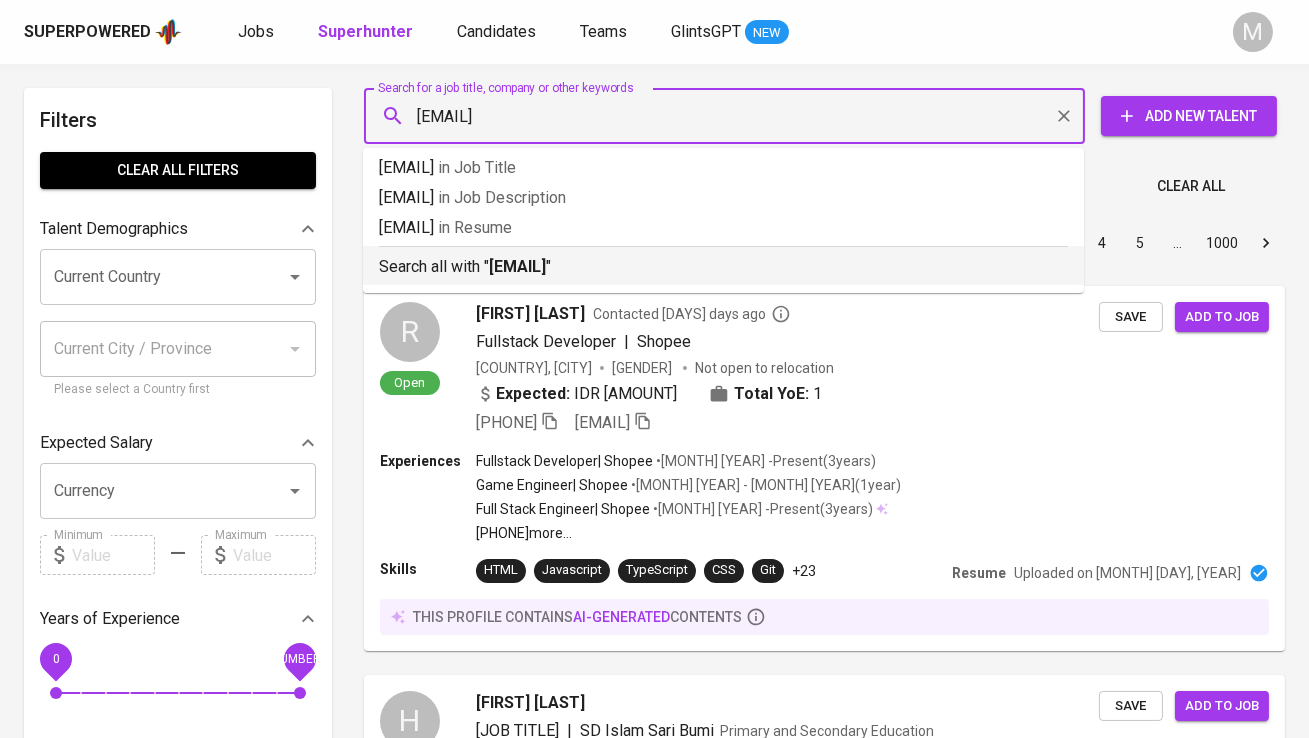 click on "[EMAIL]" at bounding box center [517, 266] 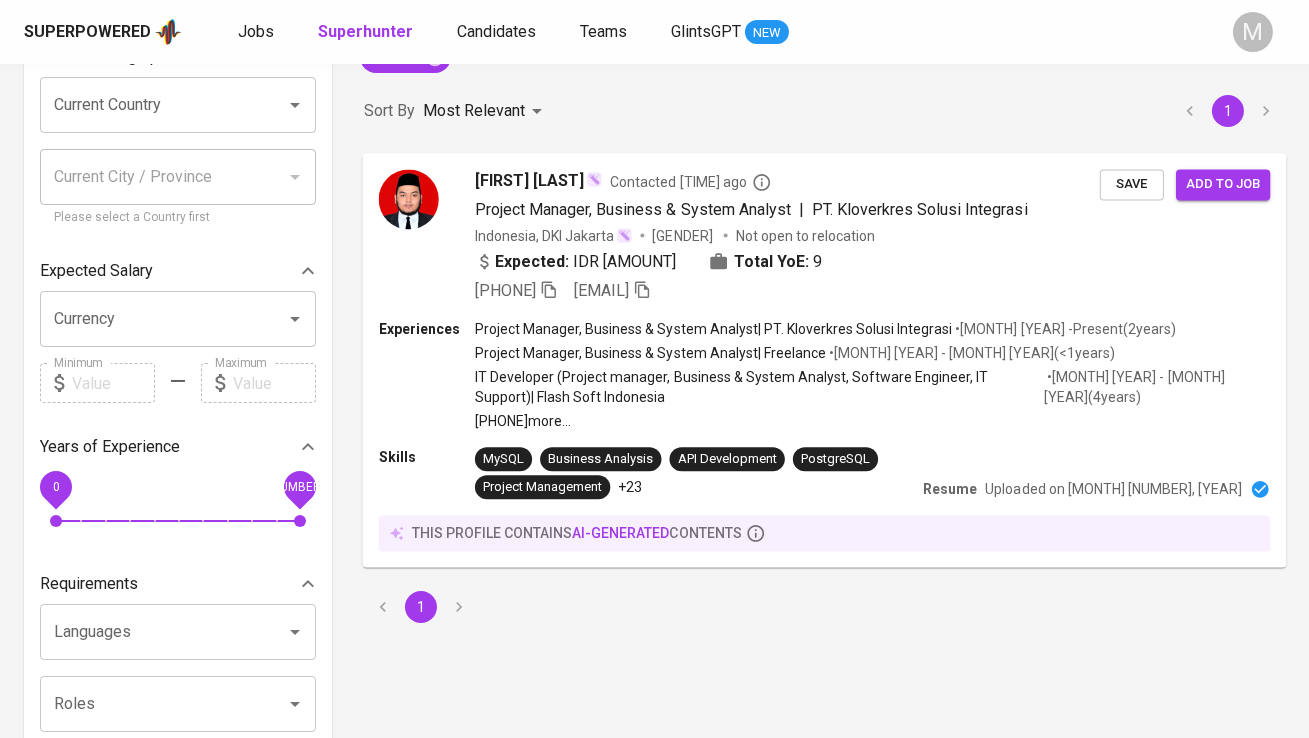 scroll, scrollTop: 188, scrollLeft: 0, axis: vertical 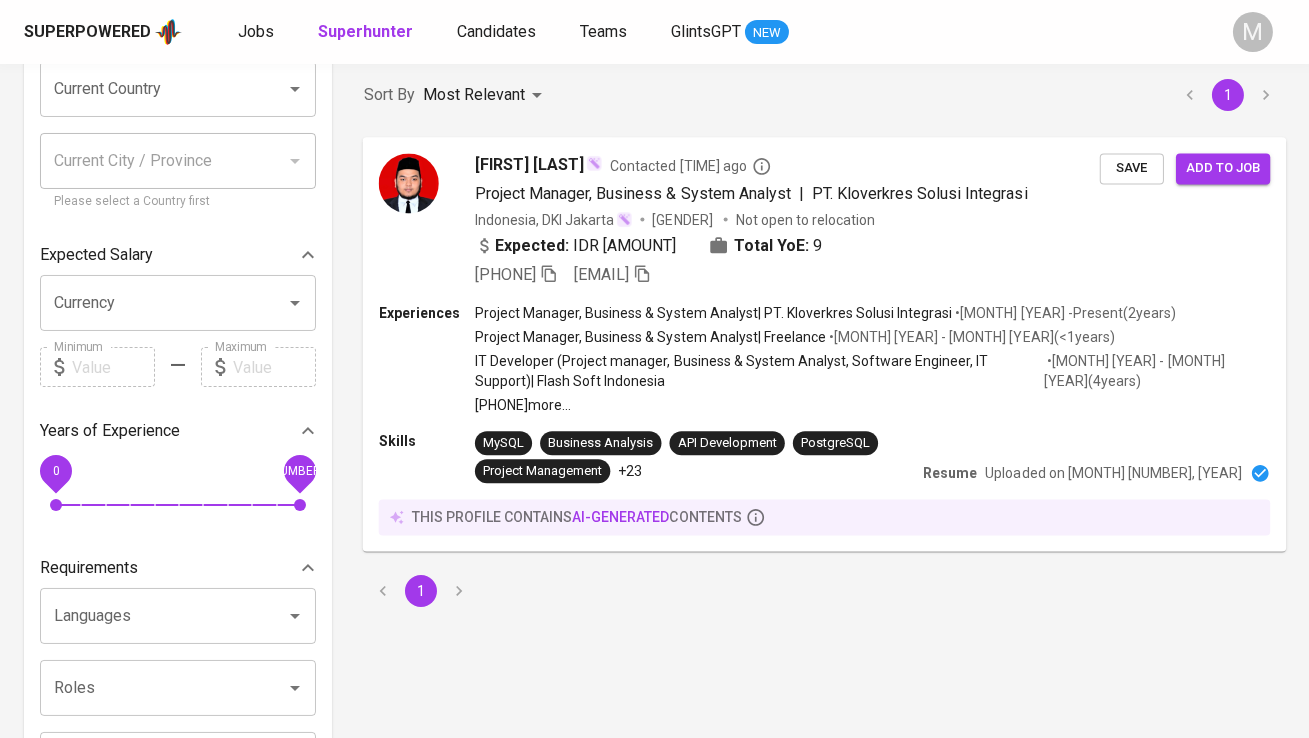 click at bounding box center (409, 183) 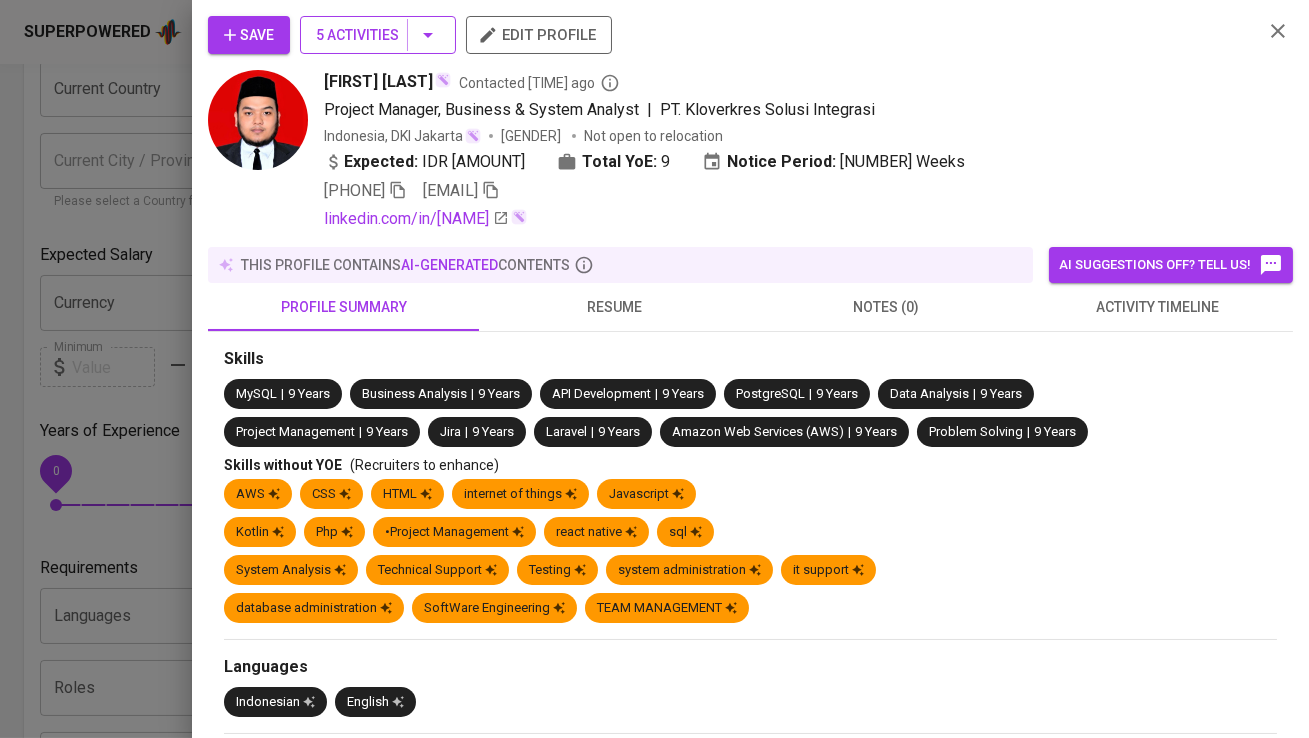 click on "5 Activities" at bounding box center [378, 35] 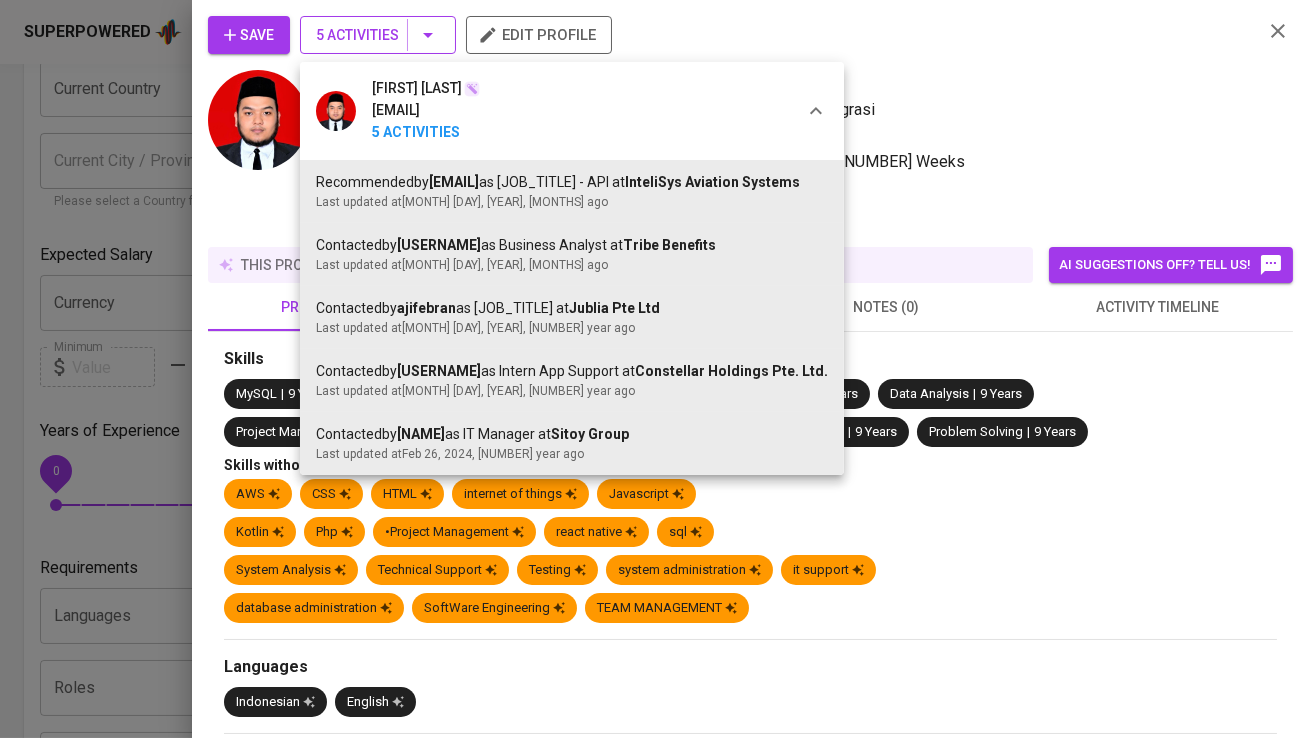 click at bounding box center [654, 369] 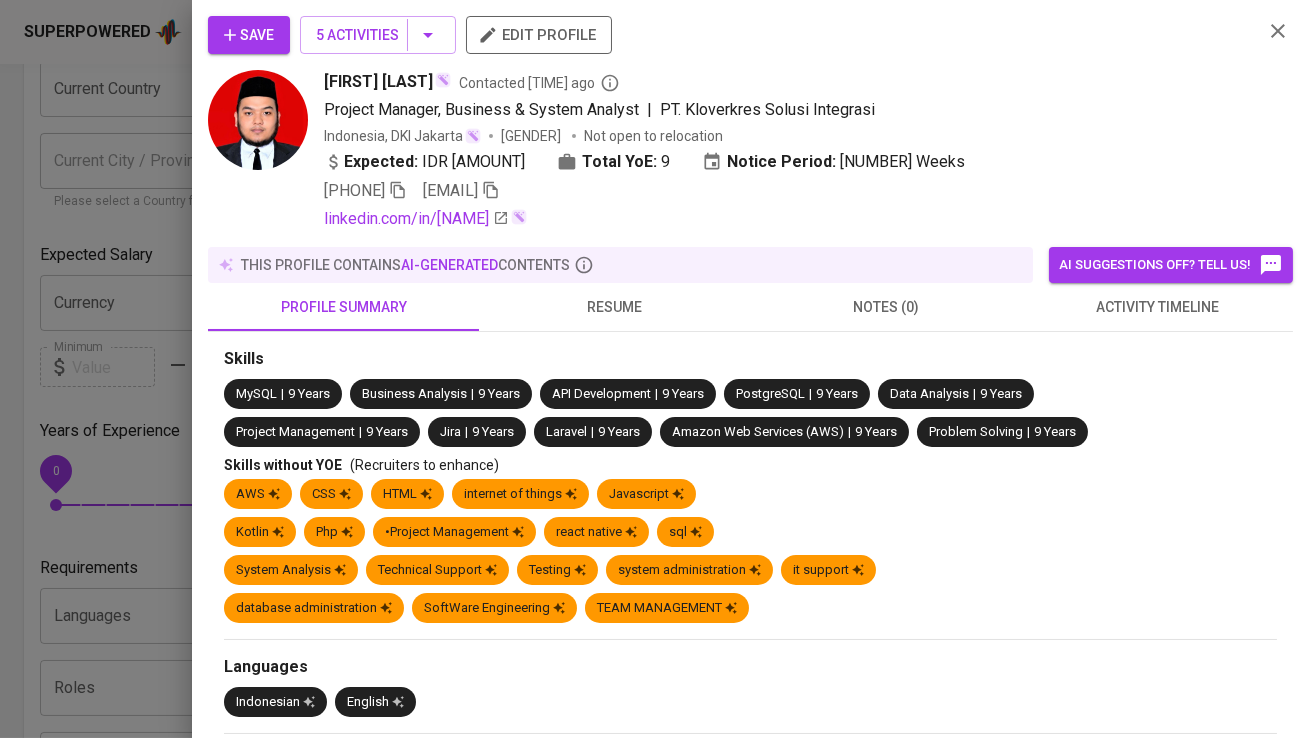 click on "Save" at bounding box center [249, 35] 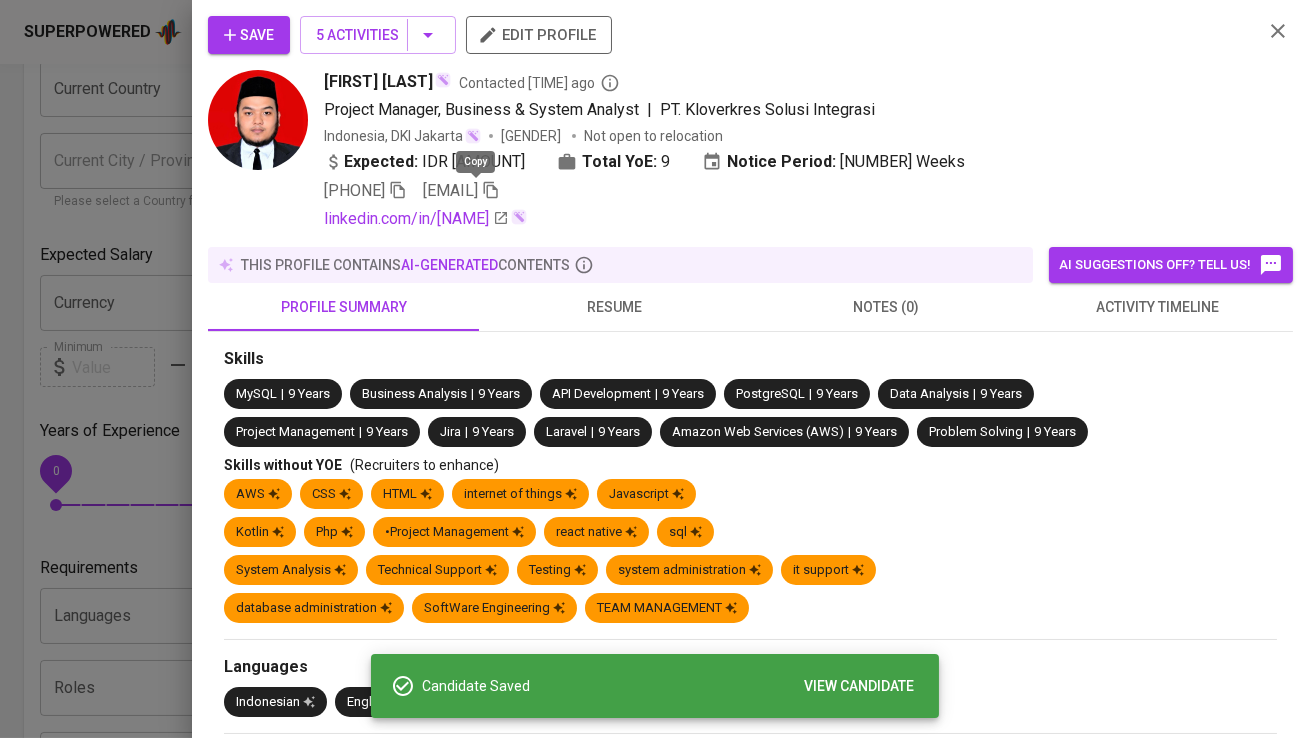 click at bounding box center (398, 190) 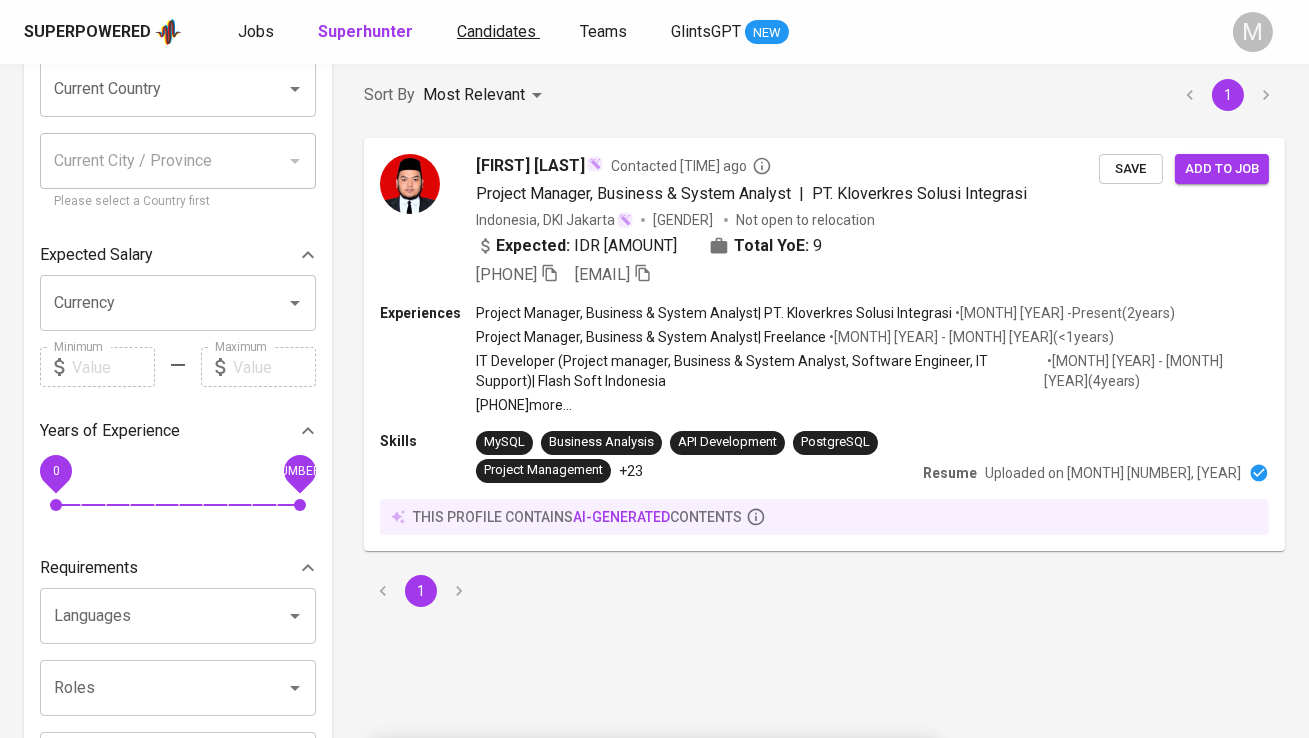 click on "Candidates" at bounding box center (498, 32) 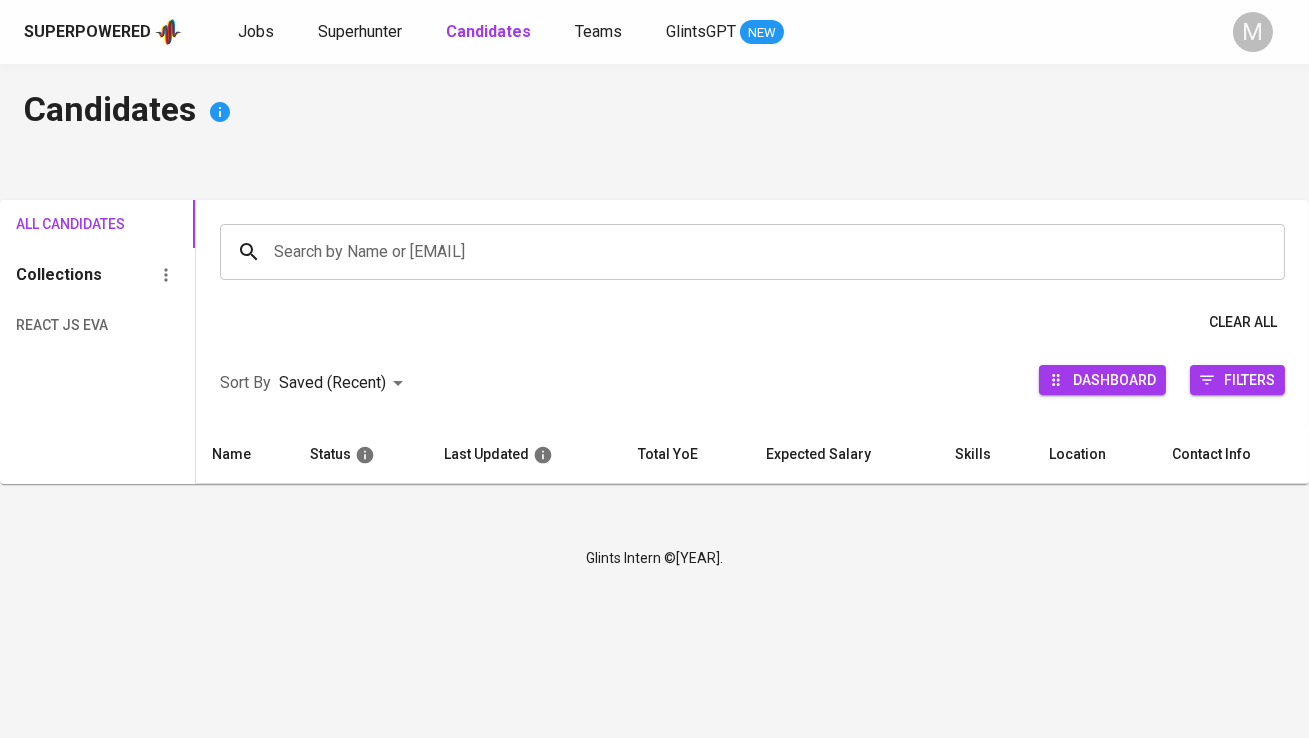 scroll, scrollTop: 0, scrollLeft: 0, axis: both 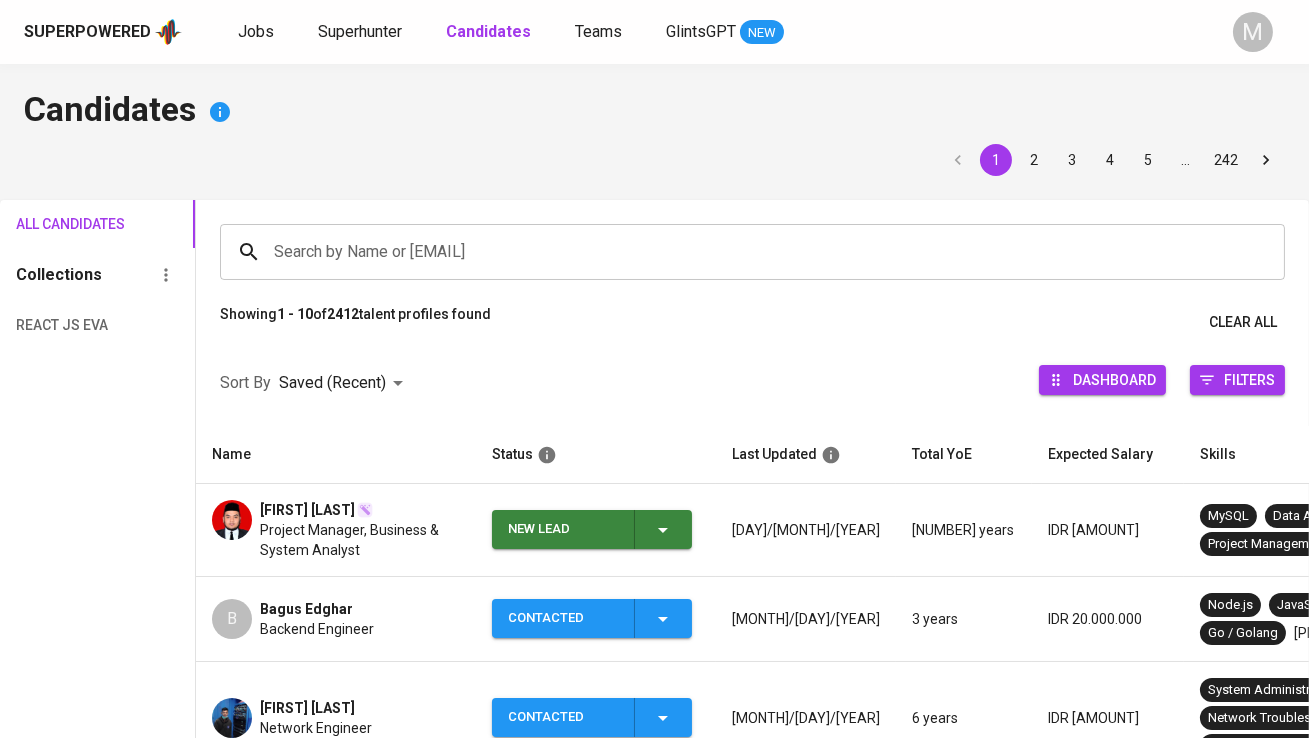 click on "New Lead" at bounding box center [563, 529] 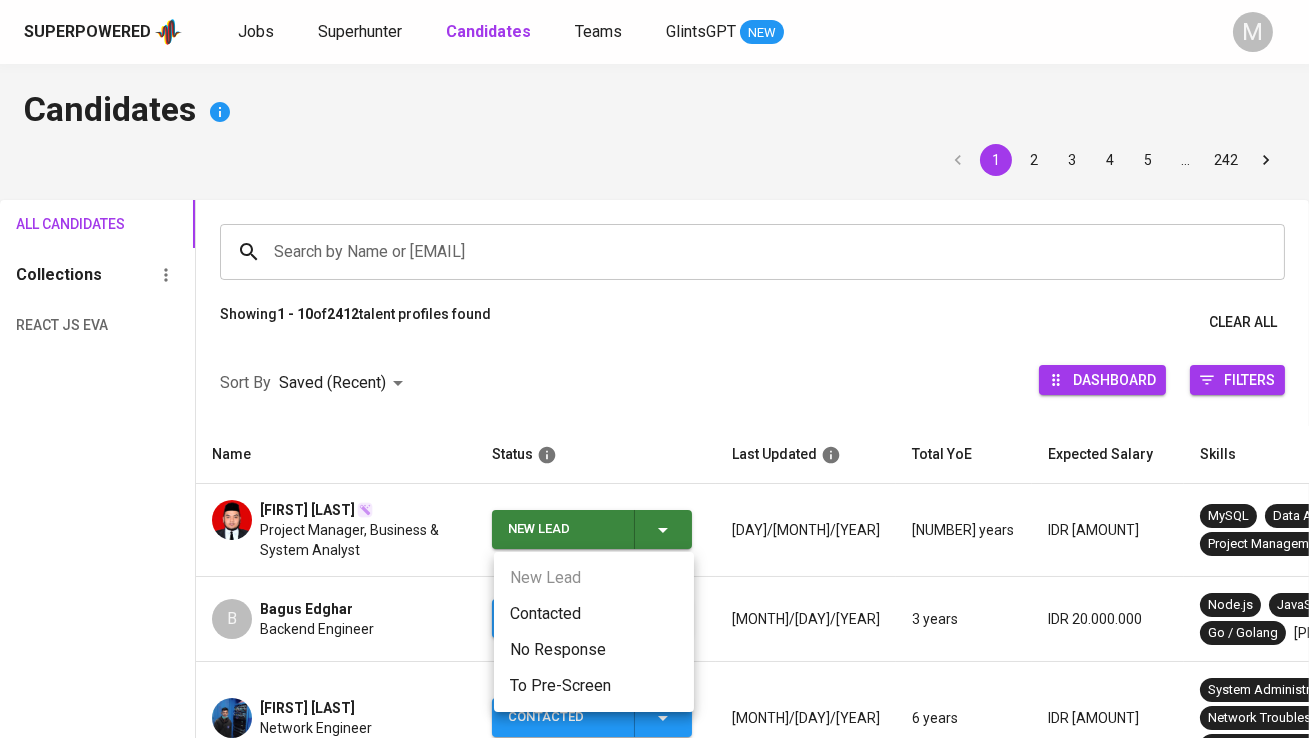 click on "Contacted" at bounding box center (594, 614) 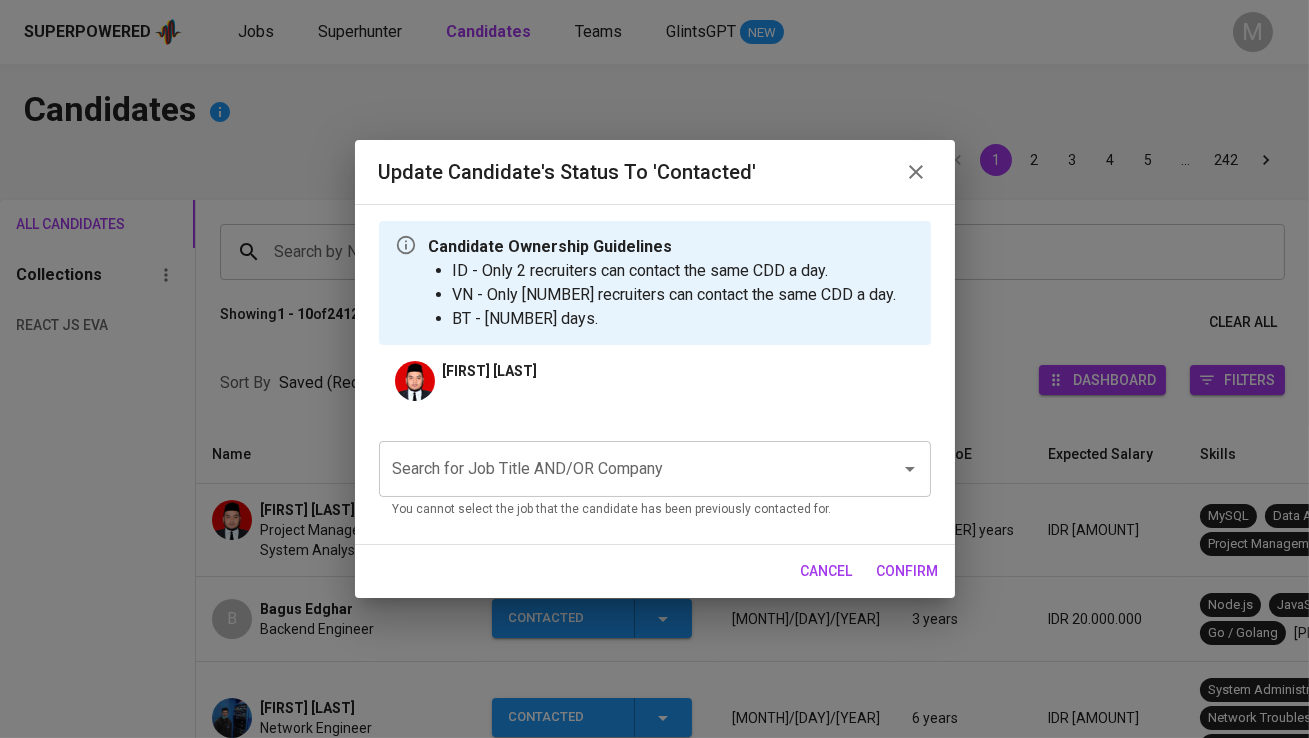 click on "Search for Job Title AND/OR Company" at bounding box center [655, 469] 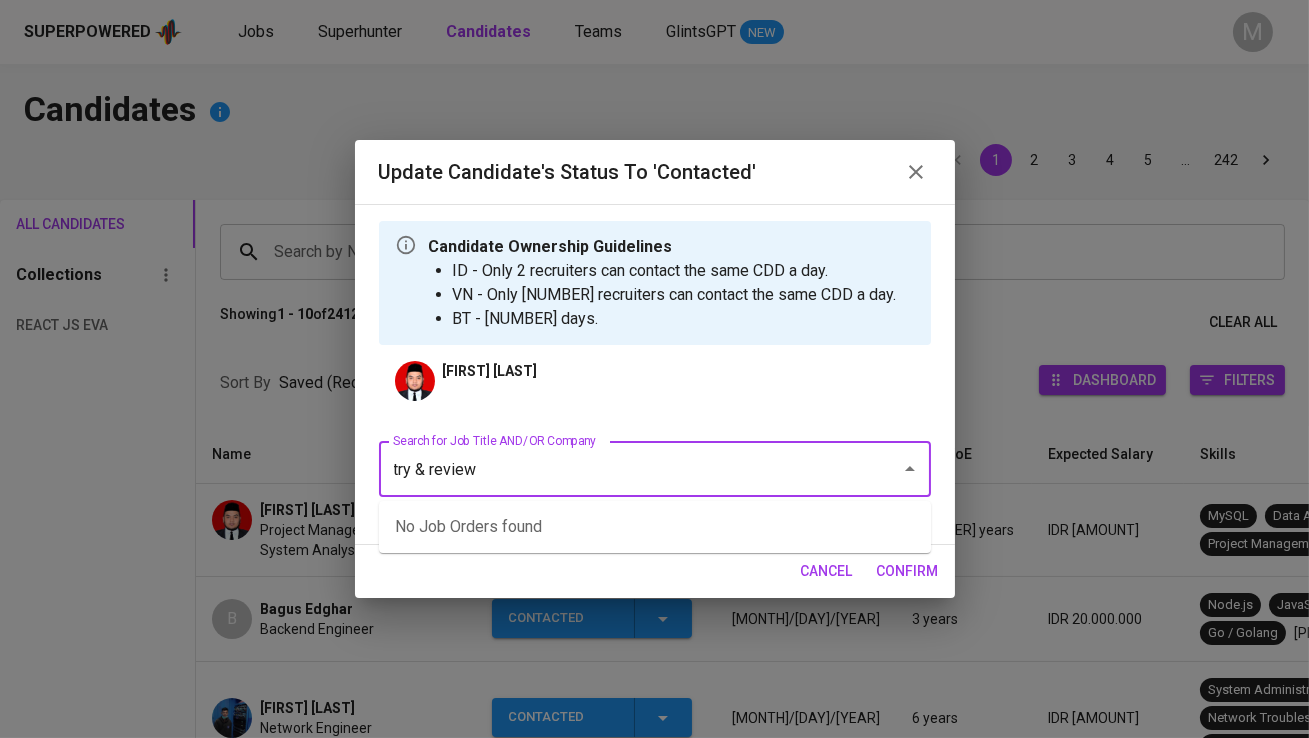 type 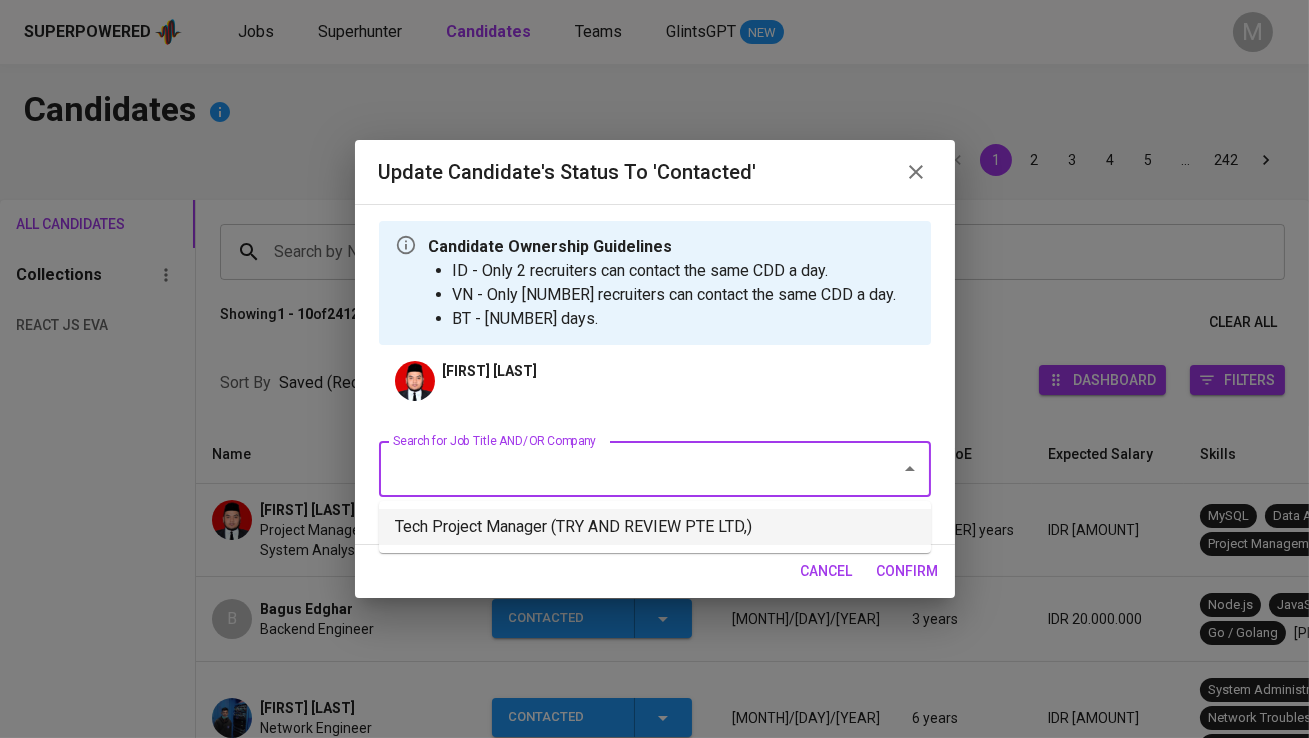 click on "Tech Project Manager (TRY AND REVIEW PTE LTD,)" at bounding box center [655, 527] 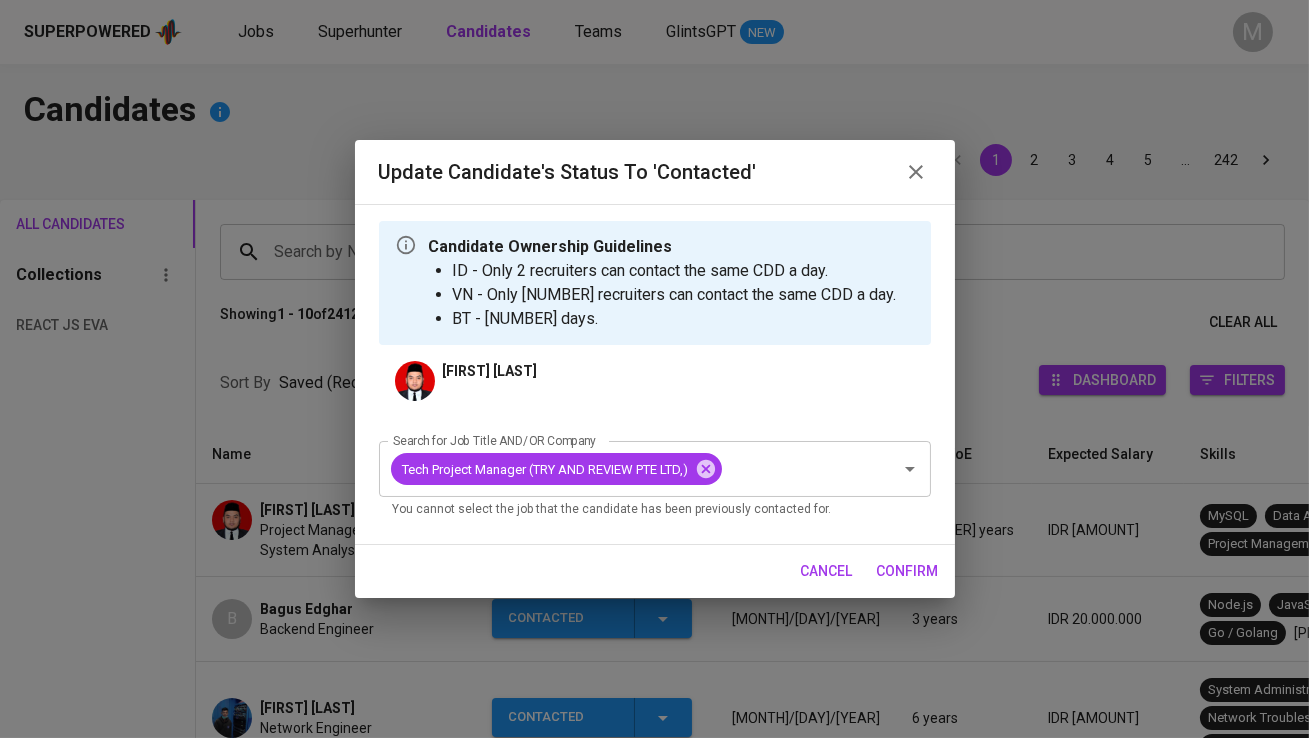 click on "confirm" at bounding box center (908, 571) 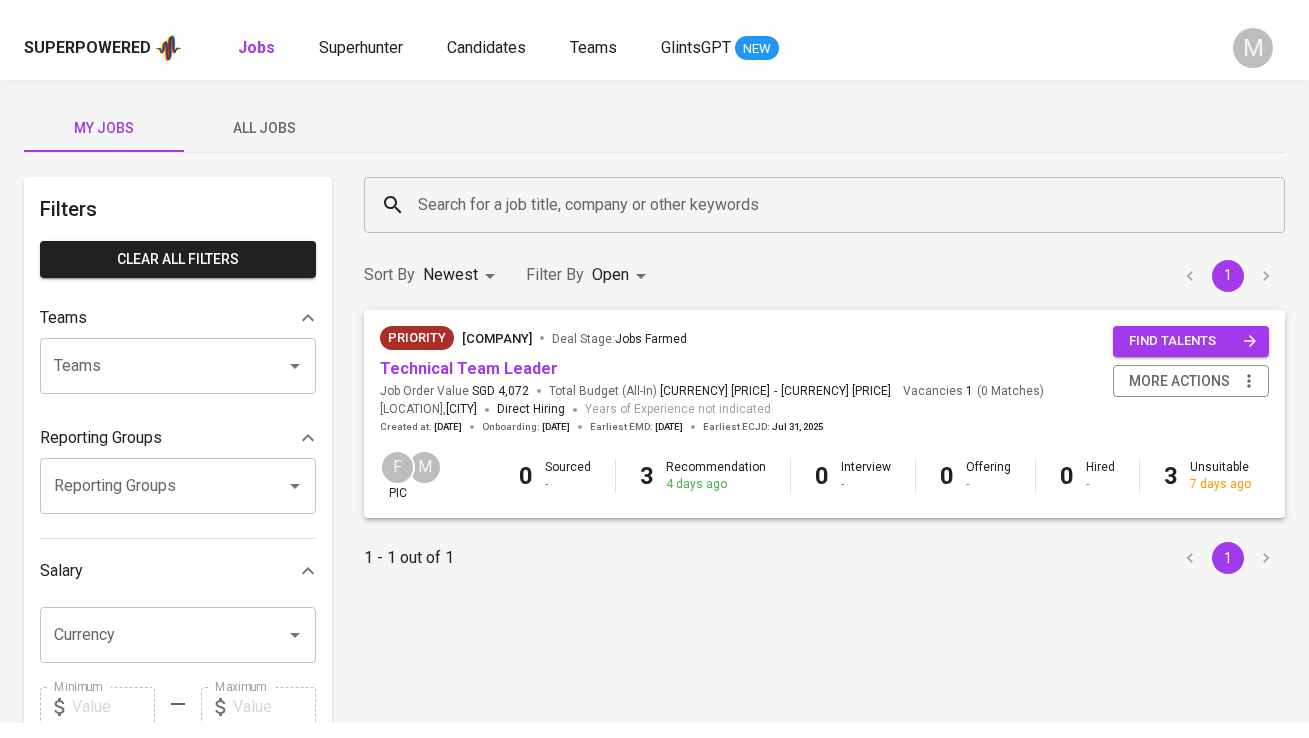 scroll, scrollTop: 0, scrollLeft: 0, axis: both 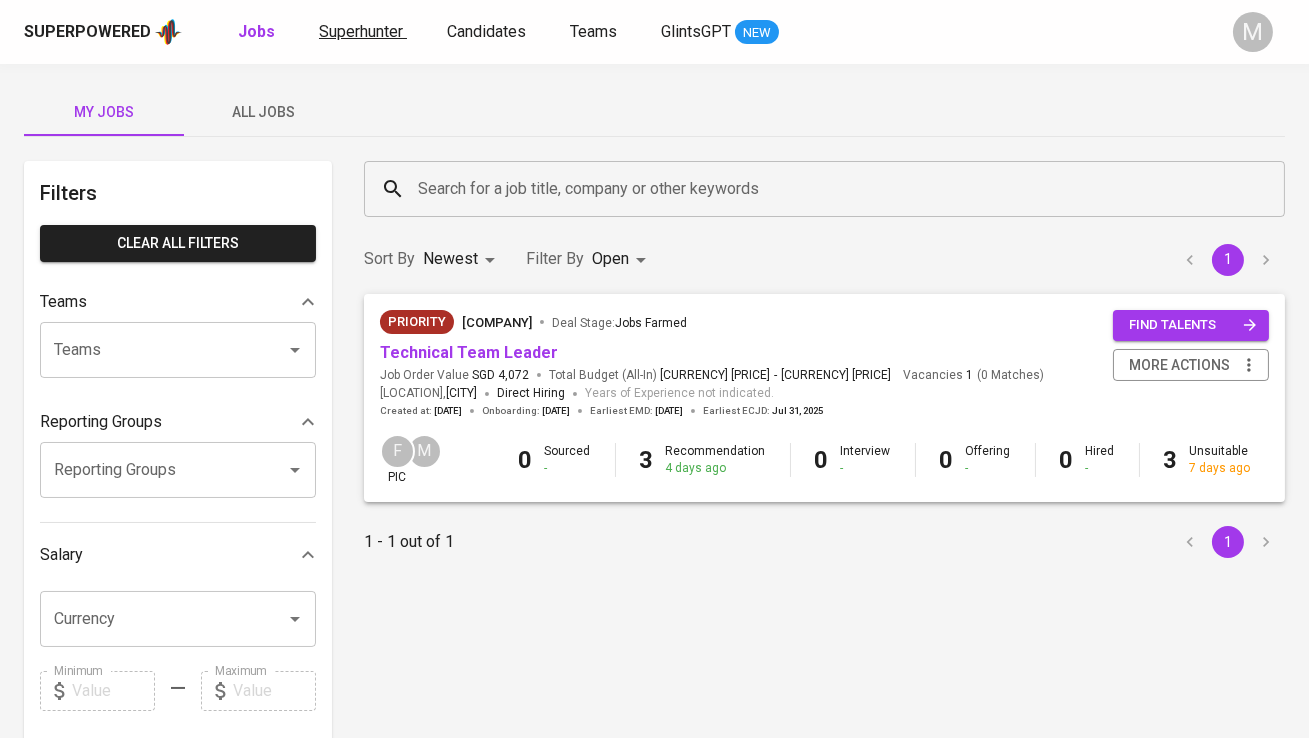 click on "Superhunter" at bounding box center [361, 31] 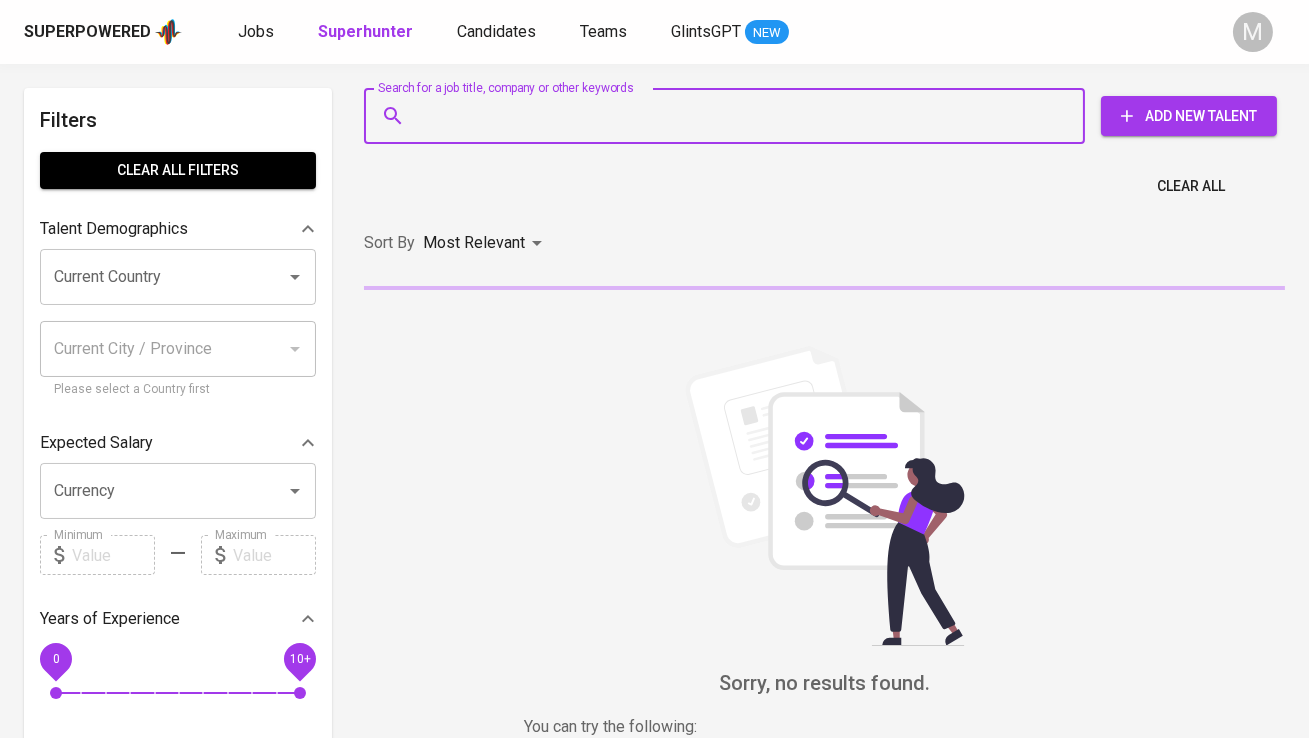 click on "Search for a job title, company or other keywords" at bounding box center [729, 116] 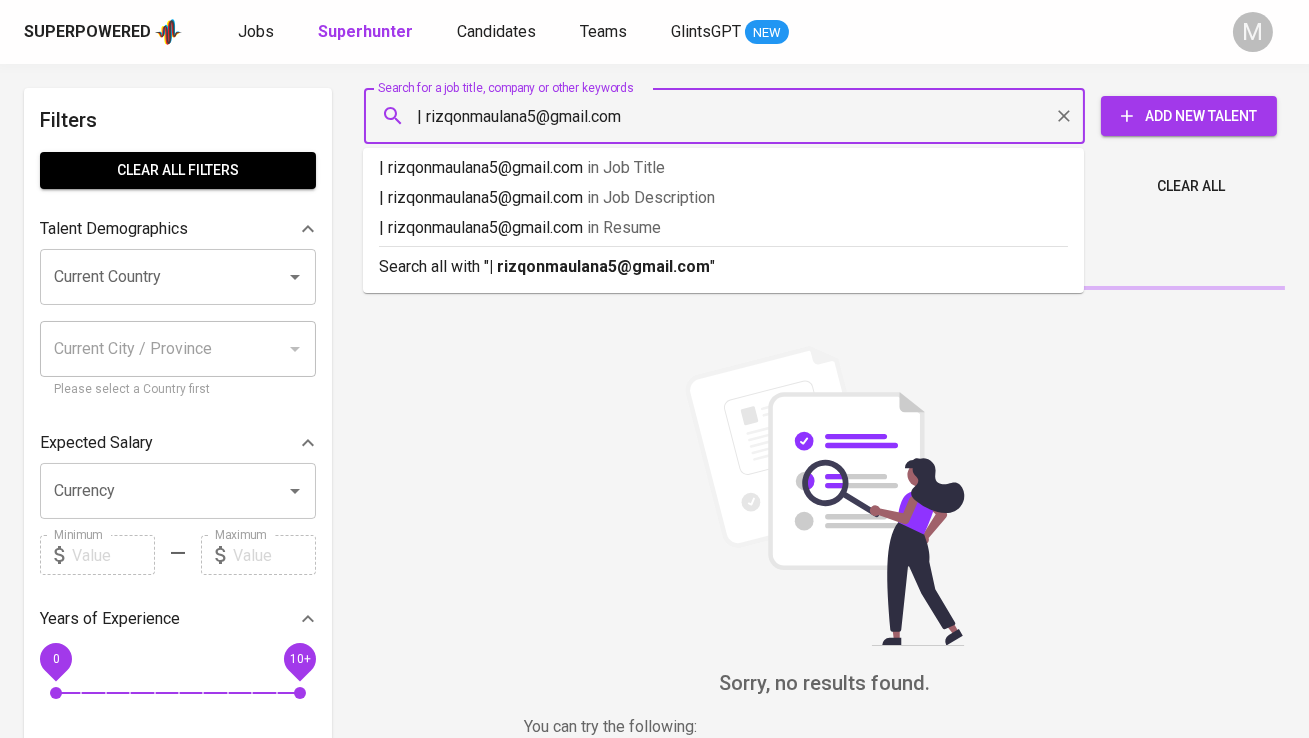 click on "| rizqonmaulana5@gmail.com" at bounding box center (729, 116) 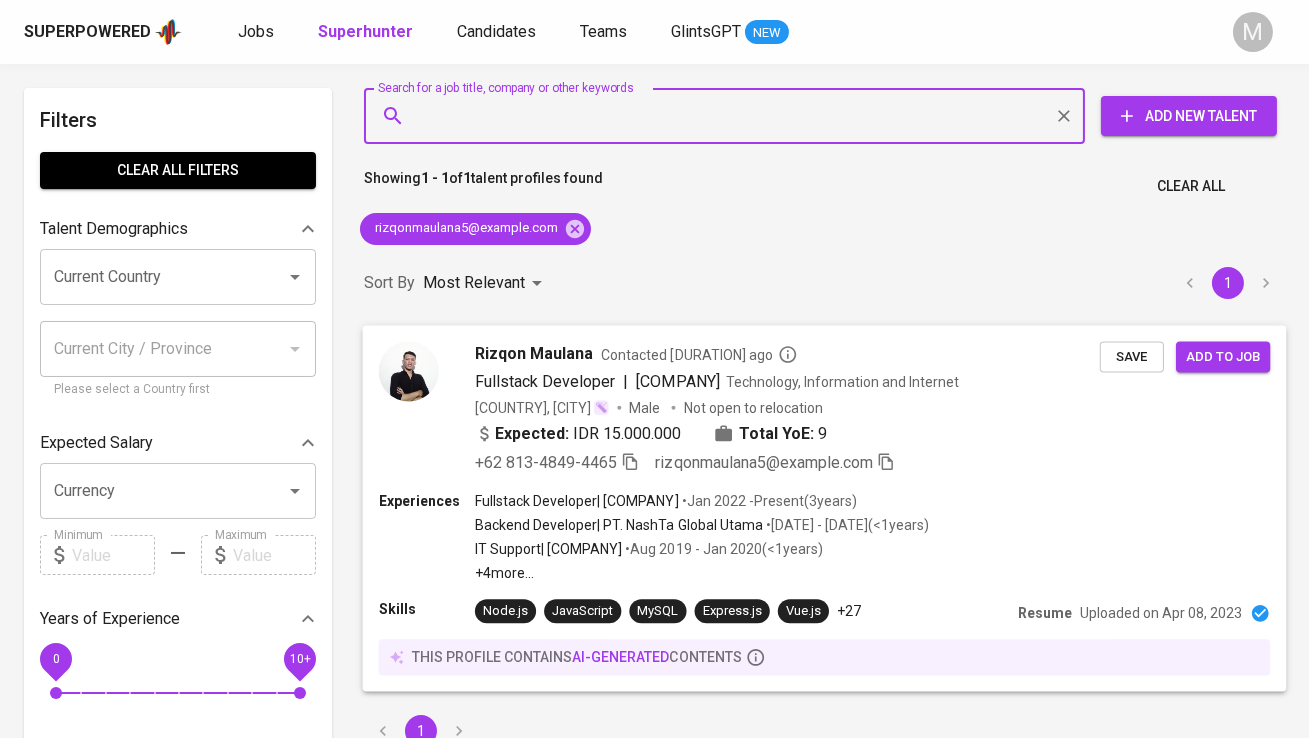 click at bounding box center (409, 371) 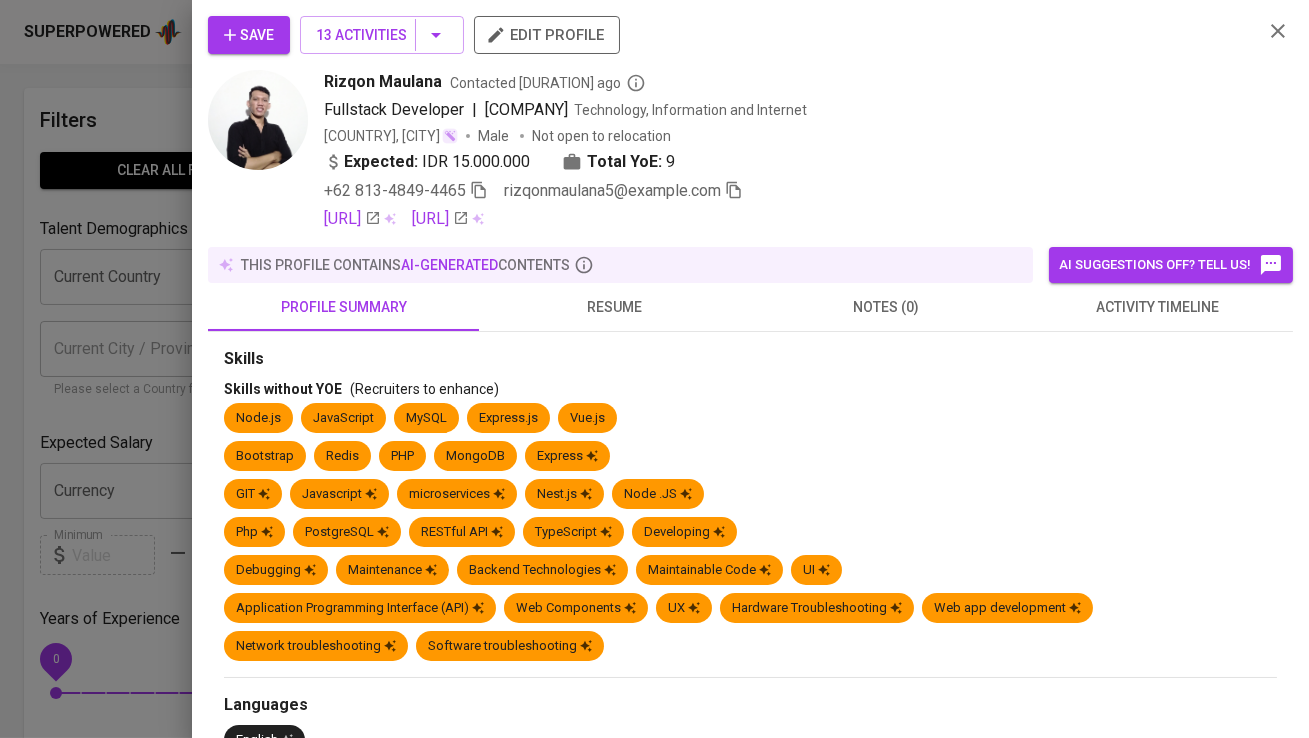 click on "Rizqon Maulana" at bounding box center [383, 82] 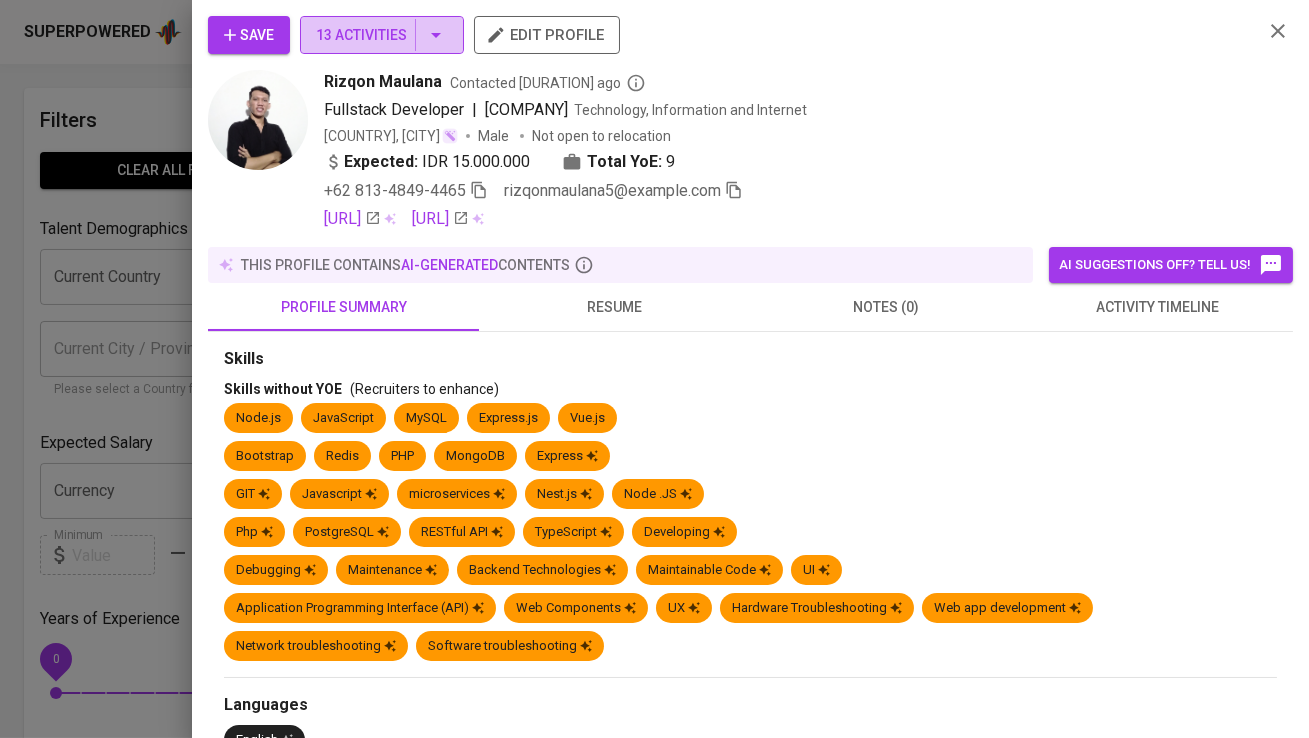 click on "13 Activities" at bounding box center (382, 35) 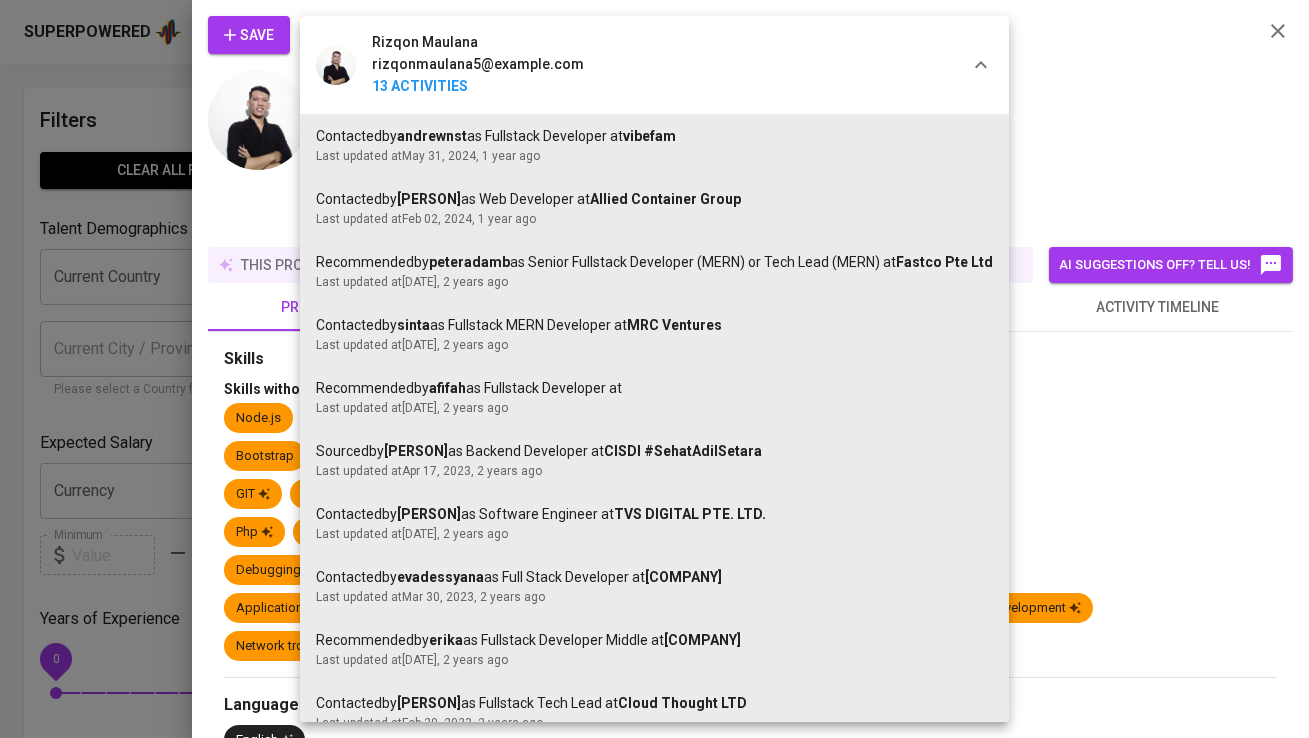 click on "Rizqon Maulana" at bounding box center (425, 43) 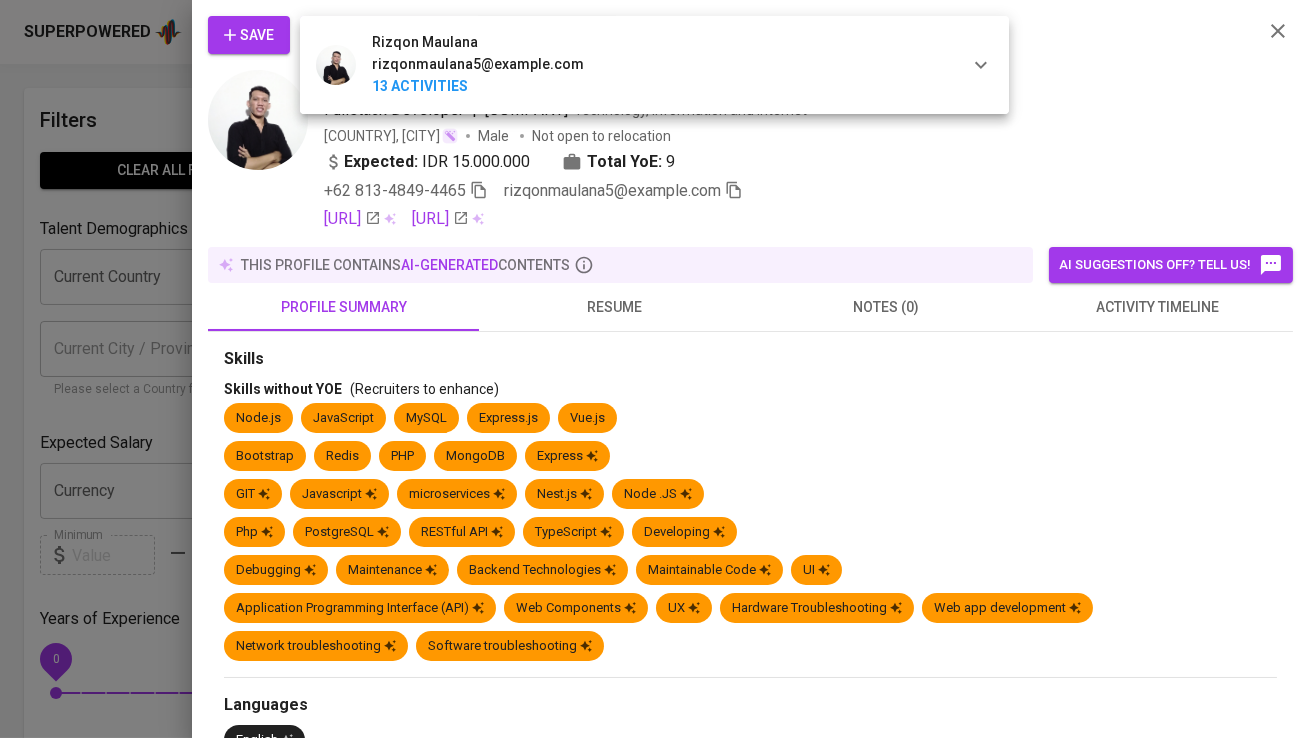 click at bounding box center (654, 369) 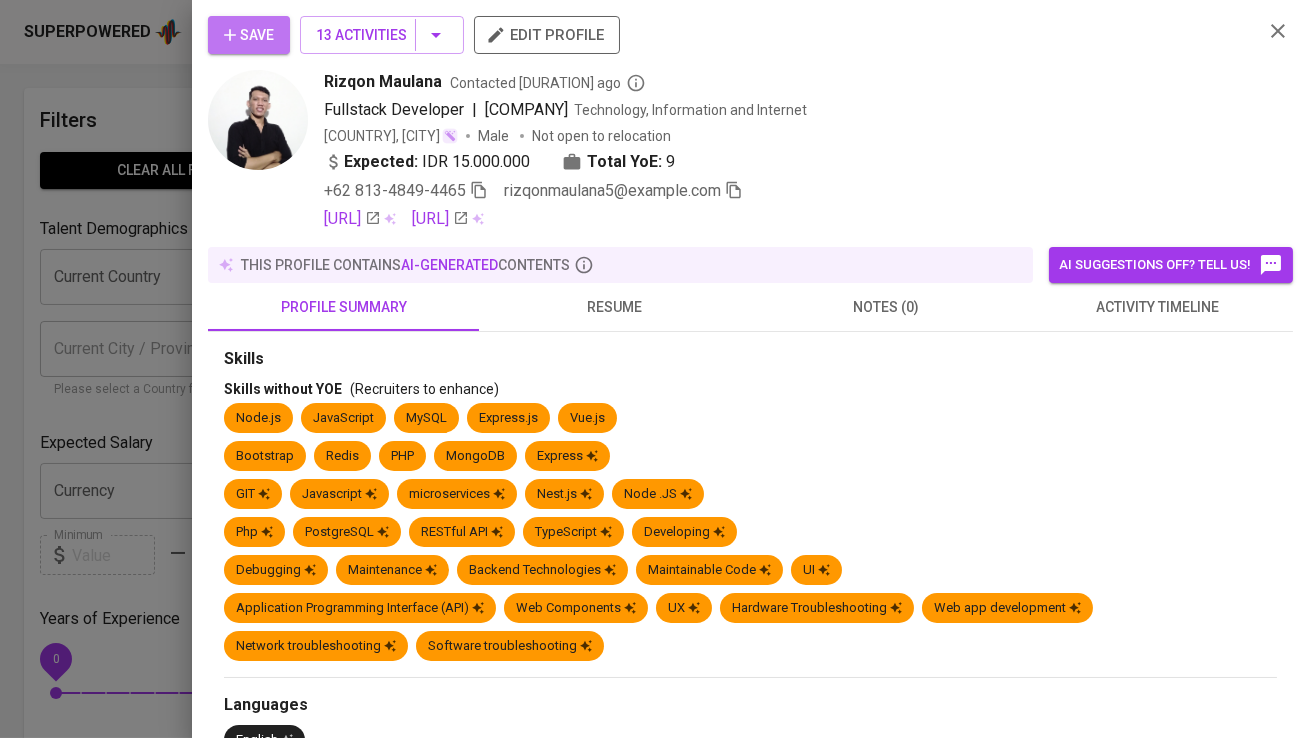 click on "Save" at bounding box center (249, 35) 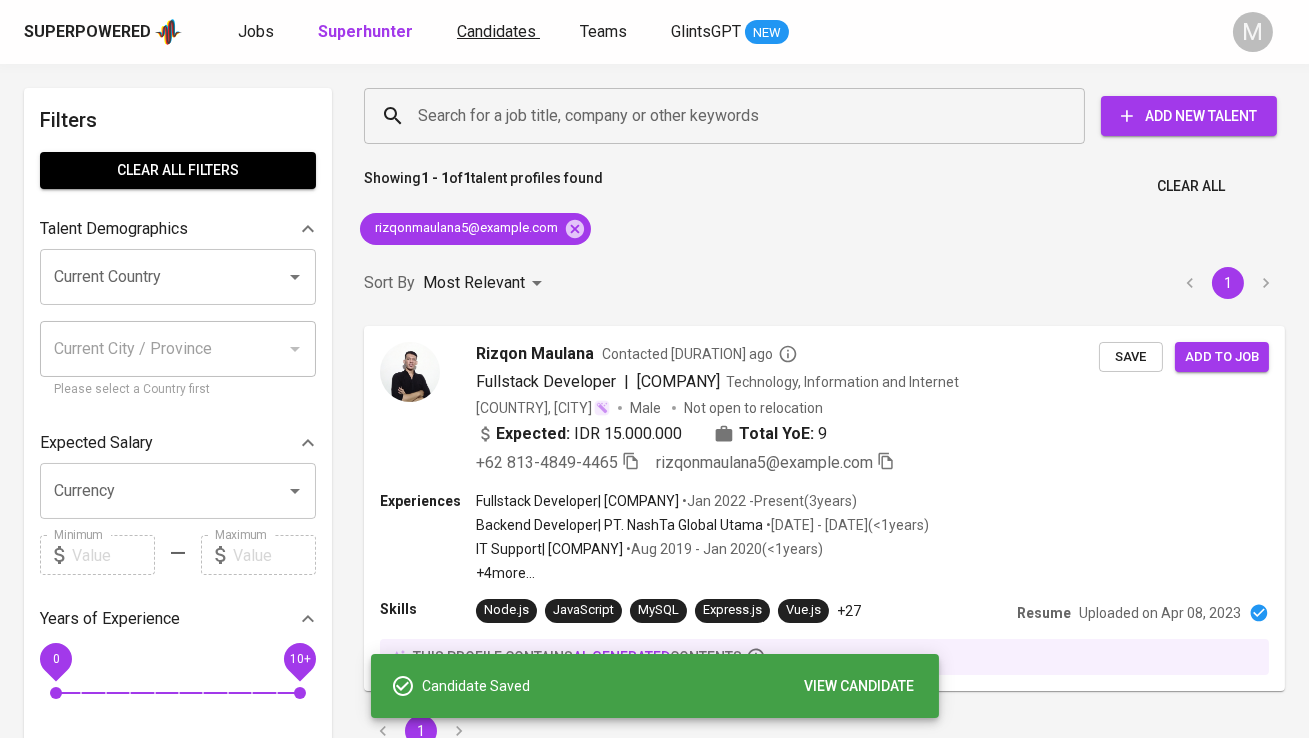 click on "Candidates" at bounding box center [496, 31] 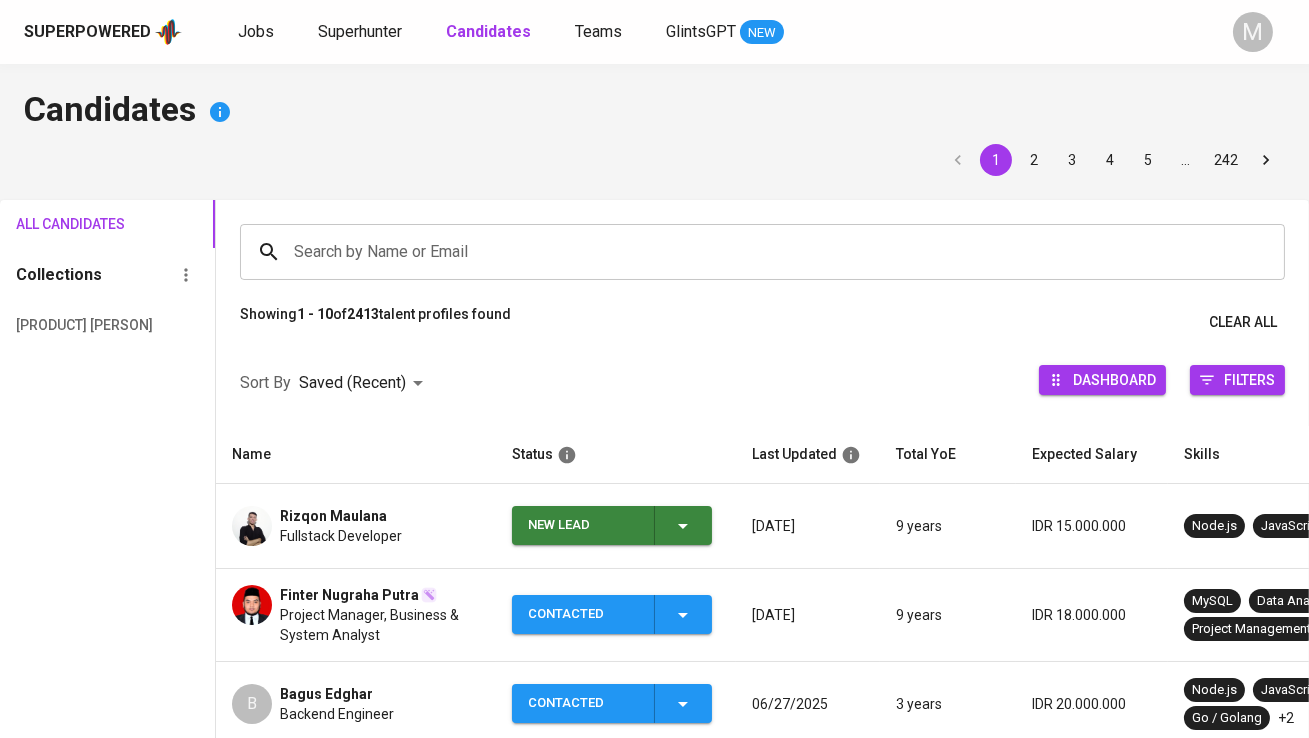 click on "New Lead" at bounding box center [583, 525] 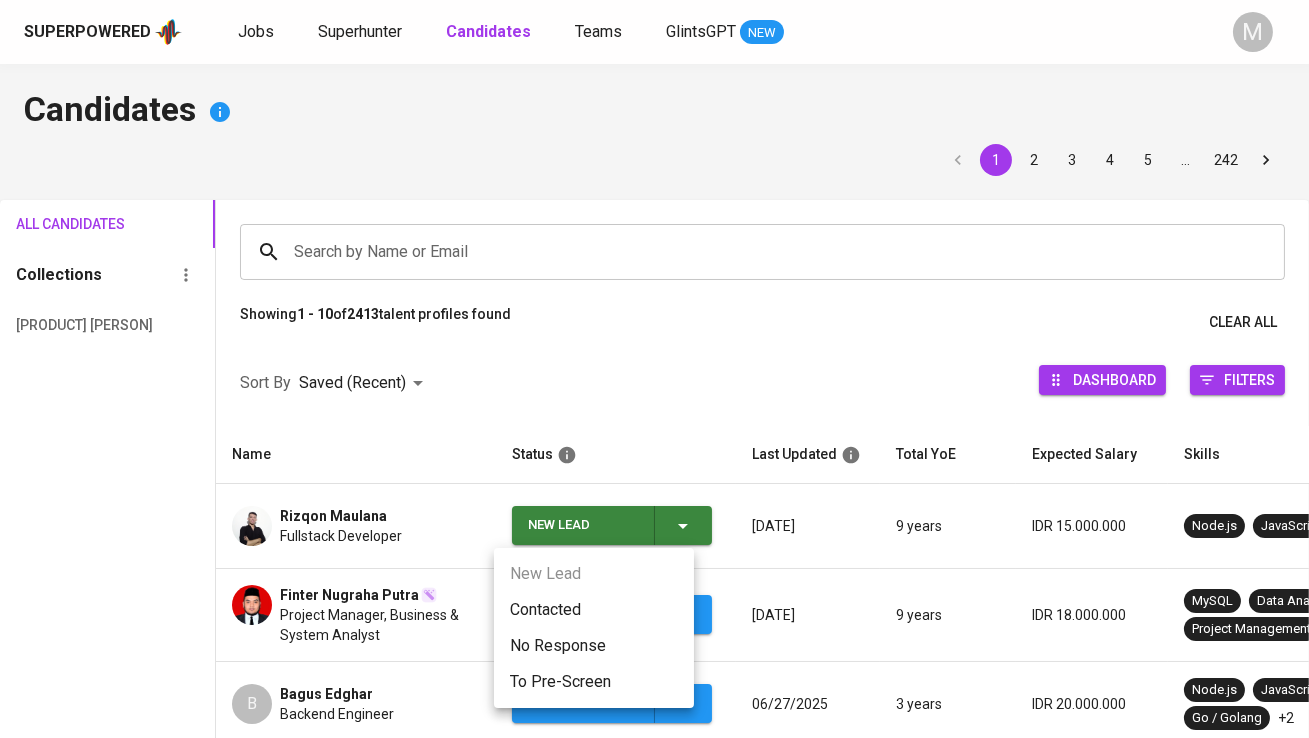click on "New Lead Contacted No Response To Pre-Screen" at bounding box center (594, 628) 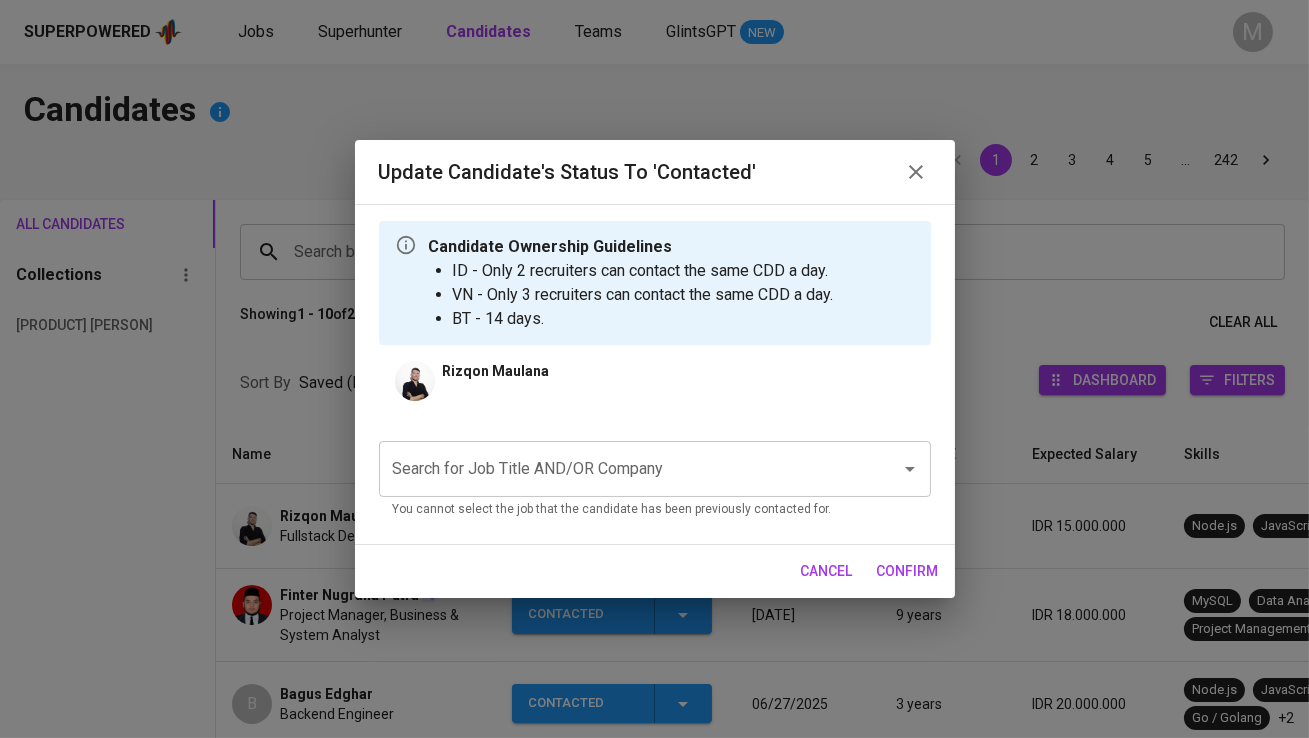 click on "Search for Job Title AND/OR Company" at bounding box center (627, 469) 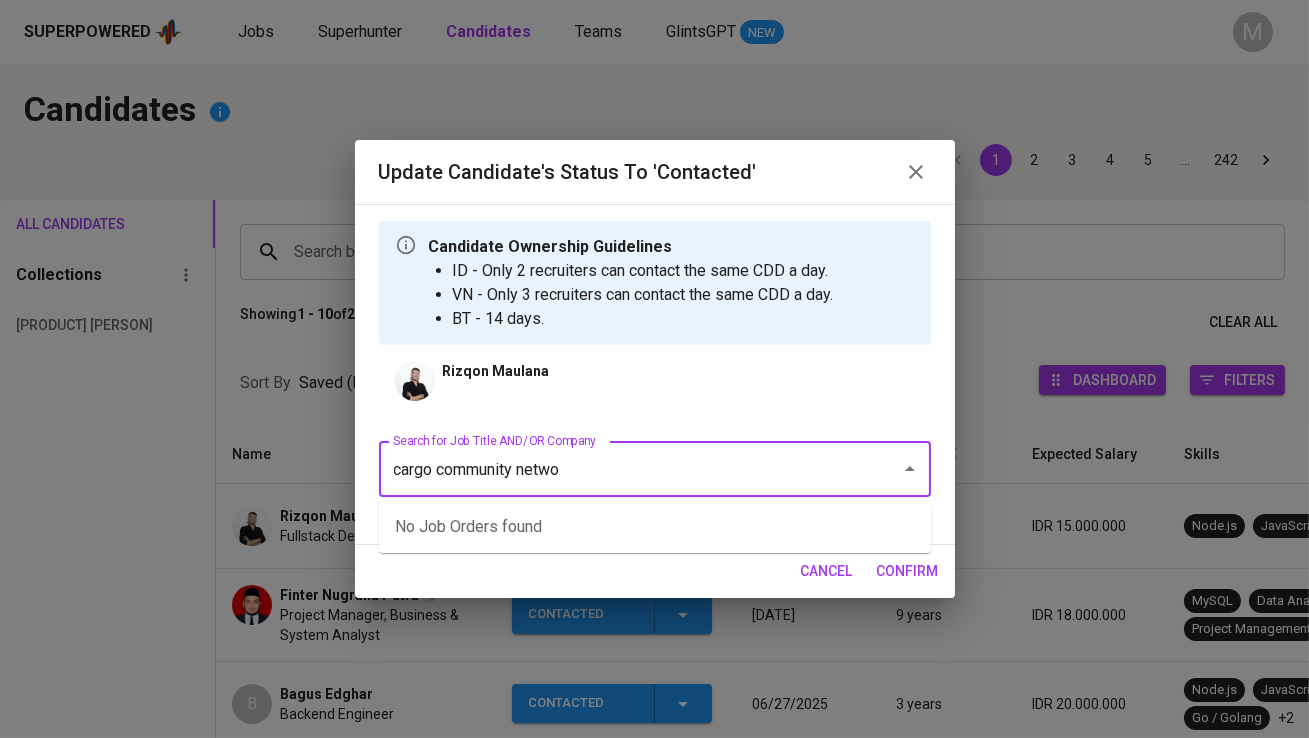 type on "cargo community network" 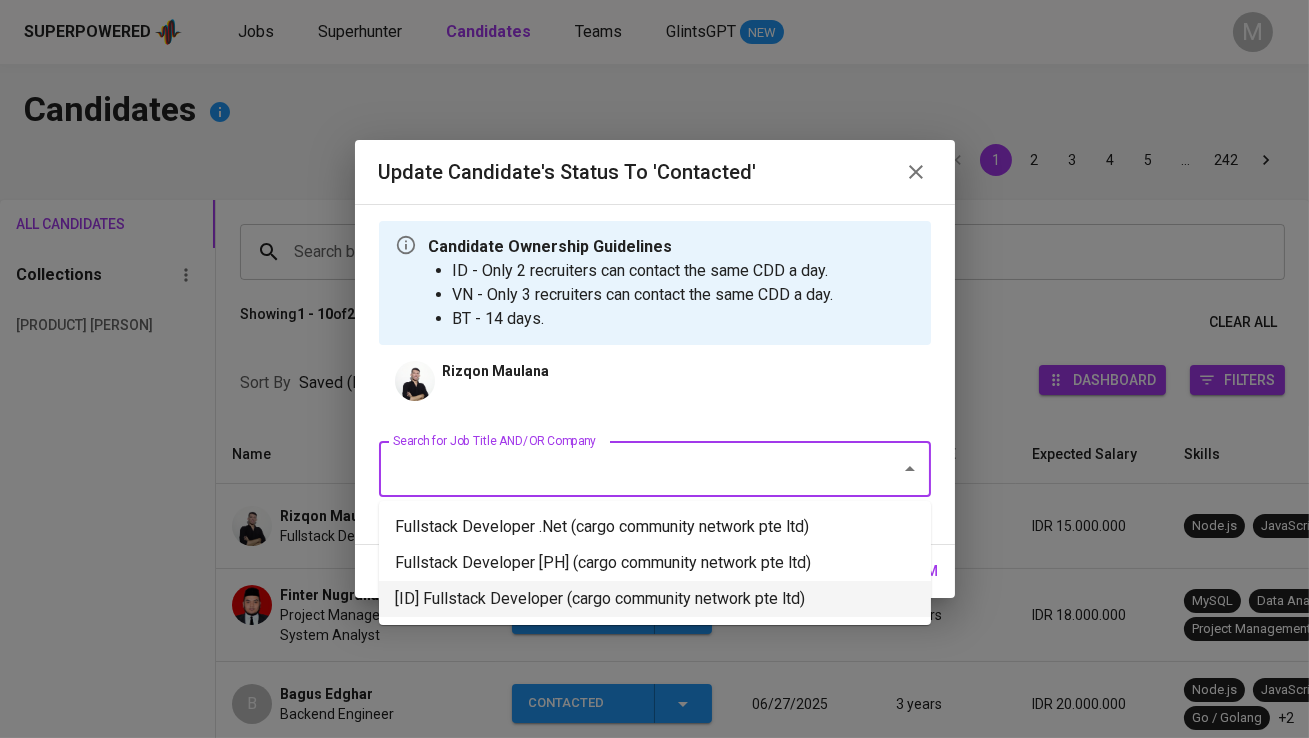 click on "[ID] Fullstack Developer (cargo community network pte ltd)" at bounding box center [655, 599] 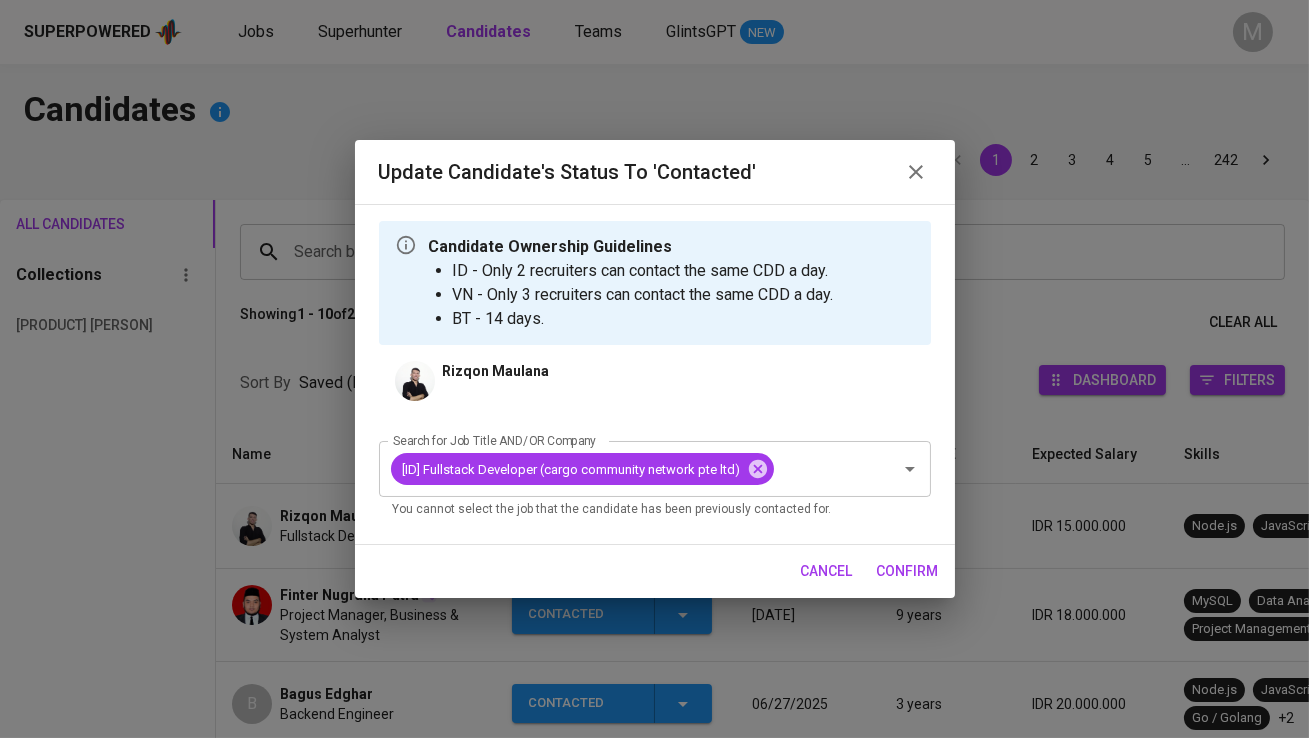 click on "confirm" at bounding box center [908, 571] 